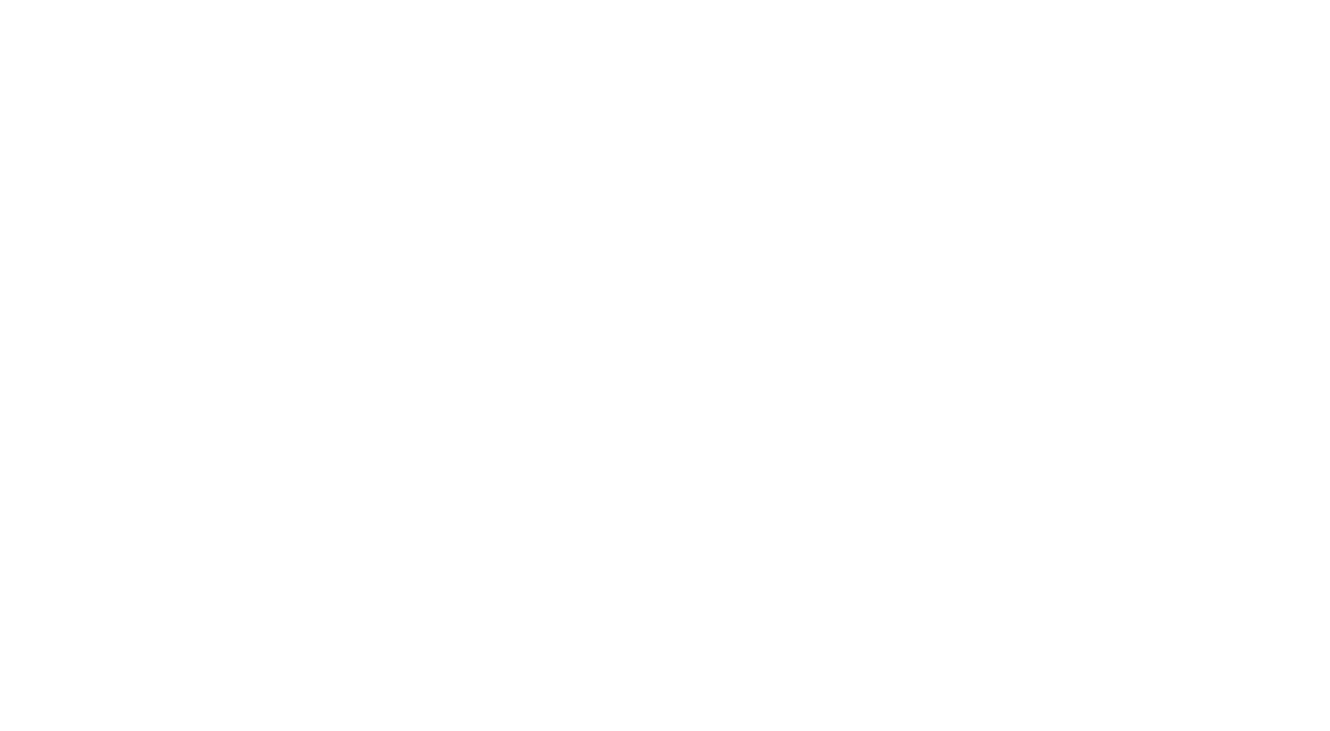 scroll, scrollTop: 0, scrollLeft: 0, axis: both 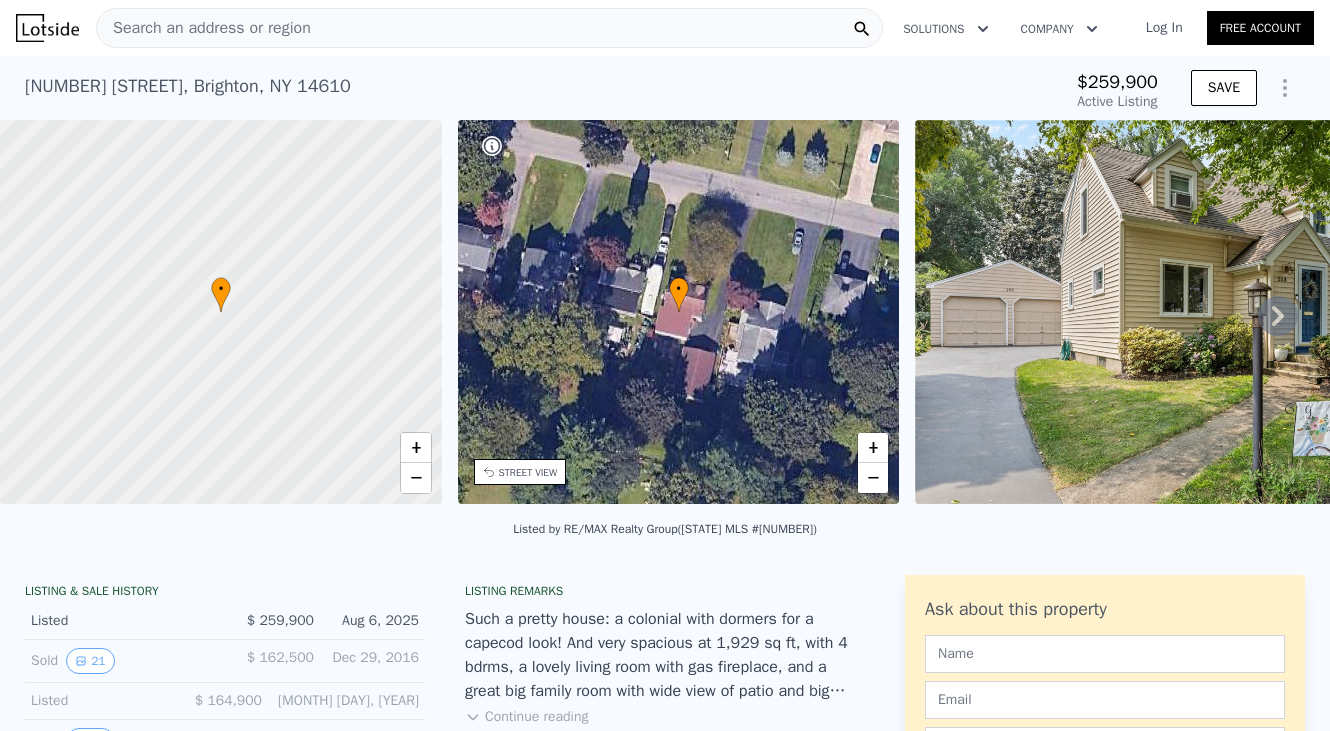 click 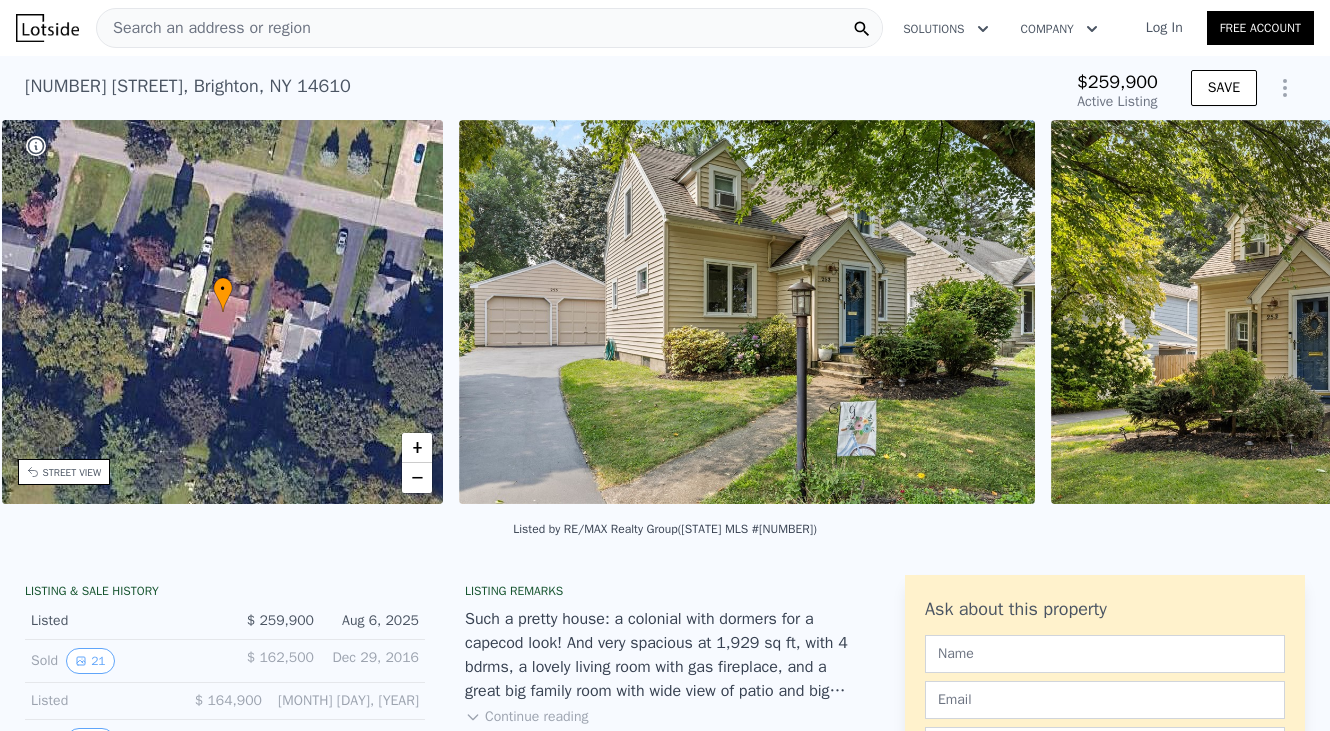 scroll, scrollTop: 0, scrollLeft: 465, axis: horizontal 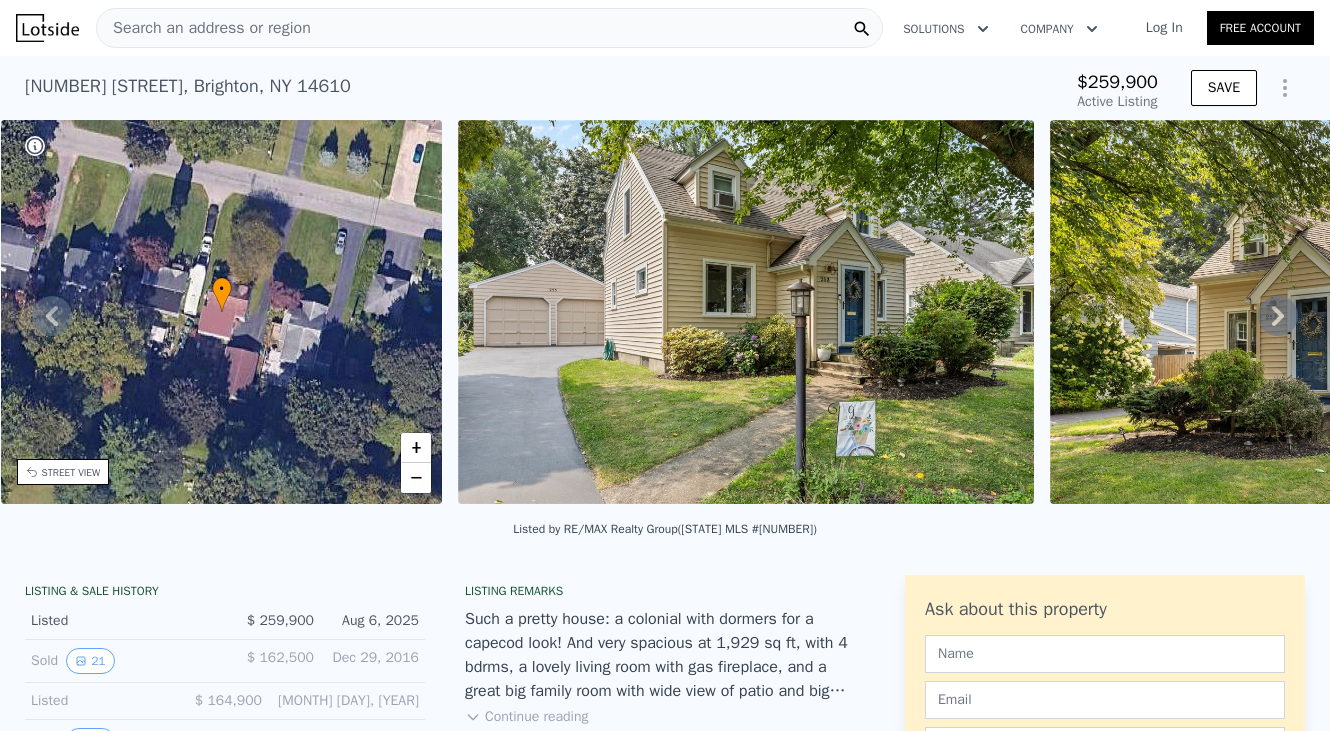 click 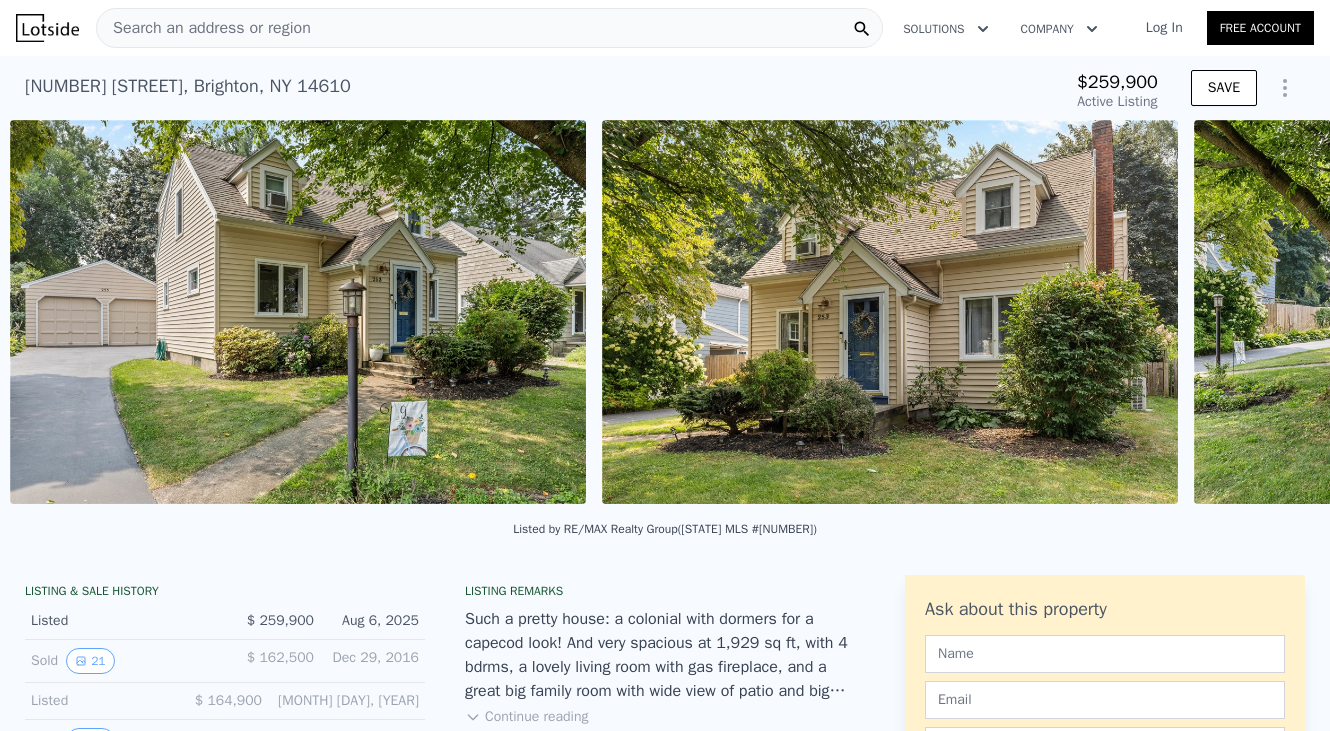 scroll, scrollTop: 0, scrollLeft: 915, axis: horizontal 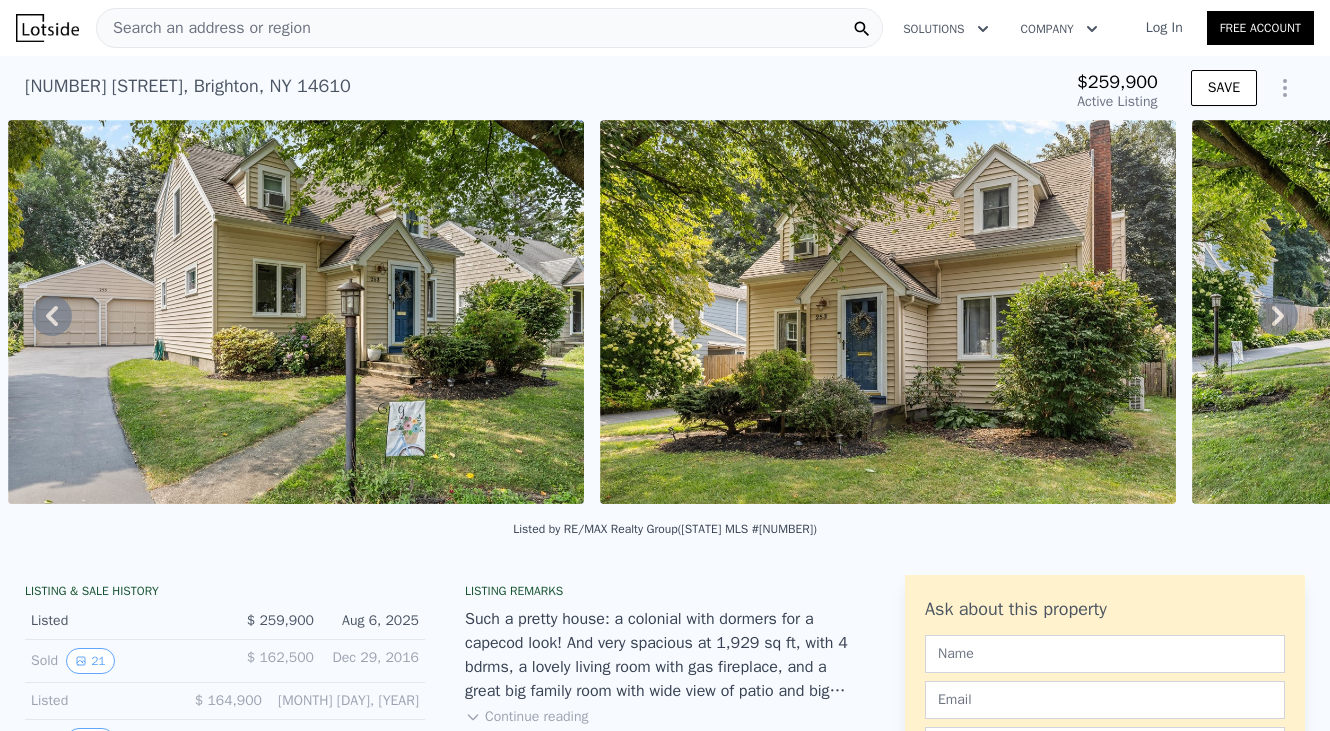 click 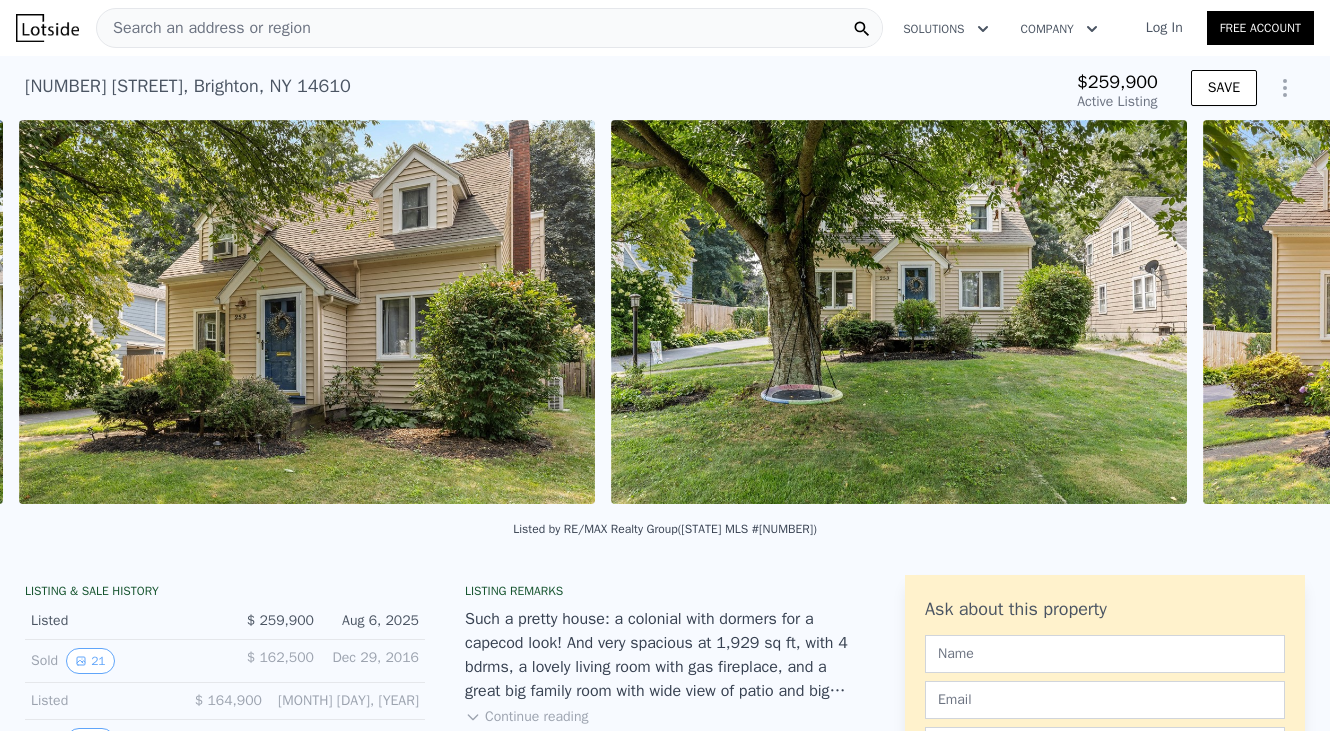 scroll, scrollTop: 0, scrollLeft: 1507, axis: horizontal 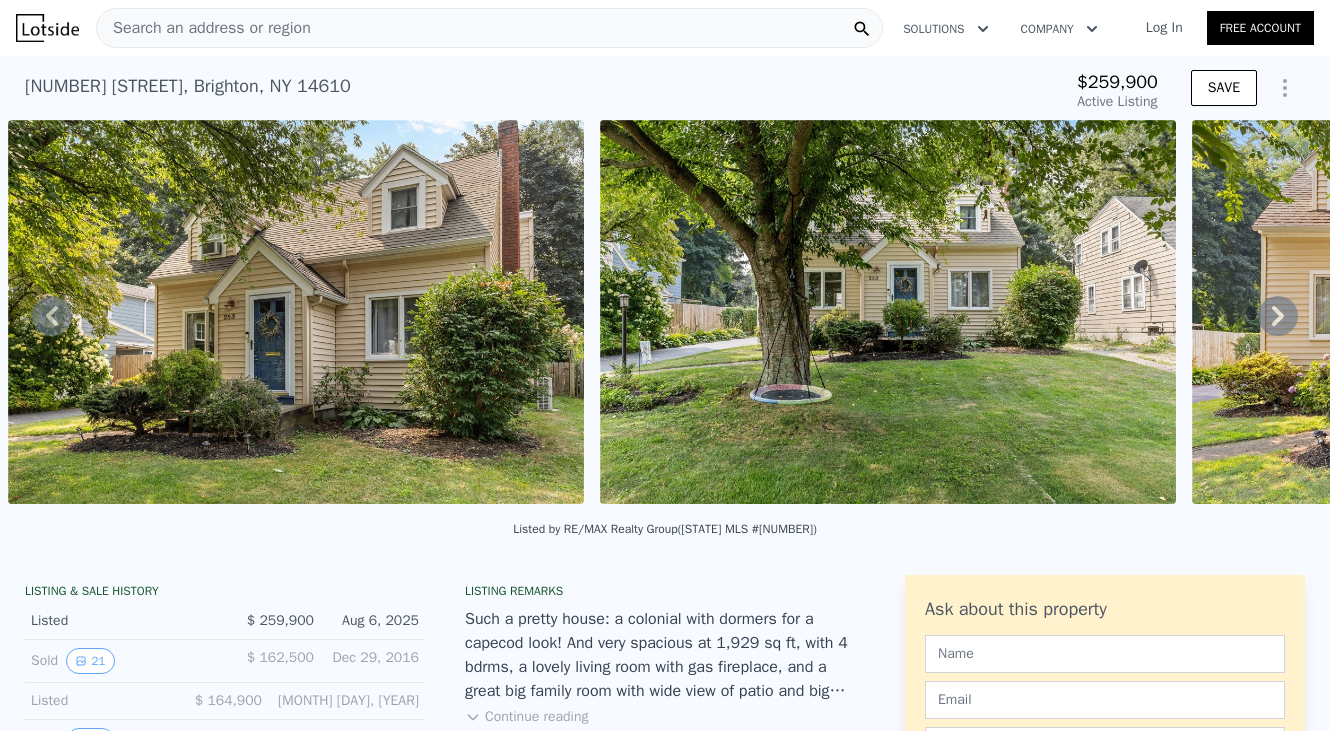 click 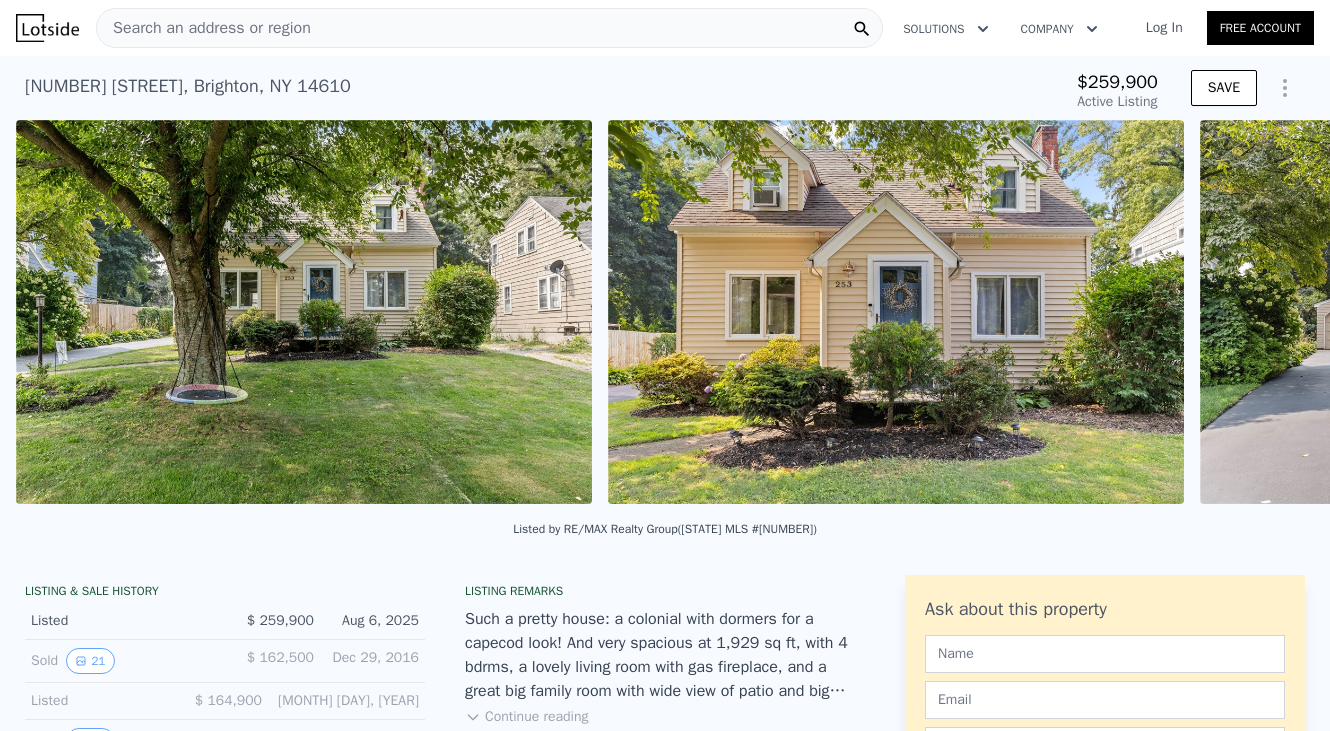 scroll, scrollTop: 0, scrollLeft: 2099, axis: horizontal 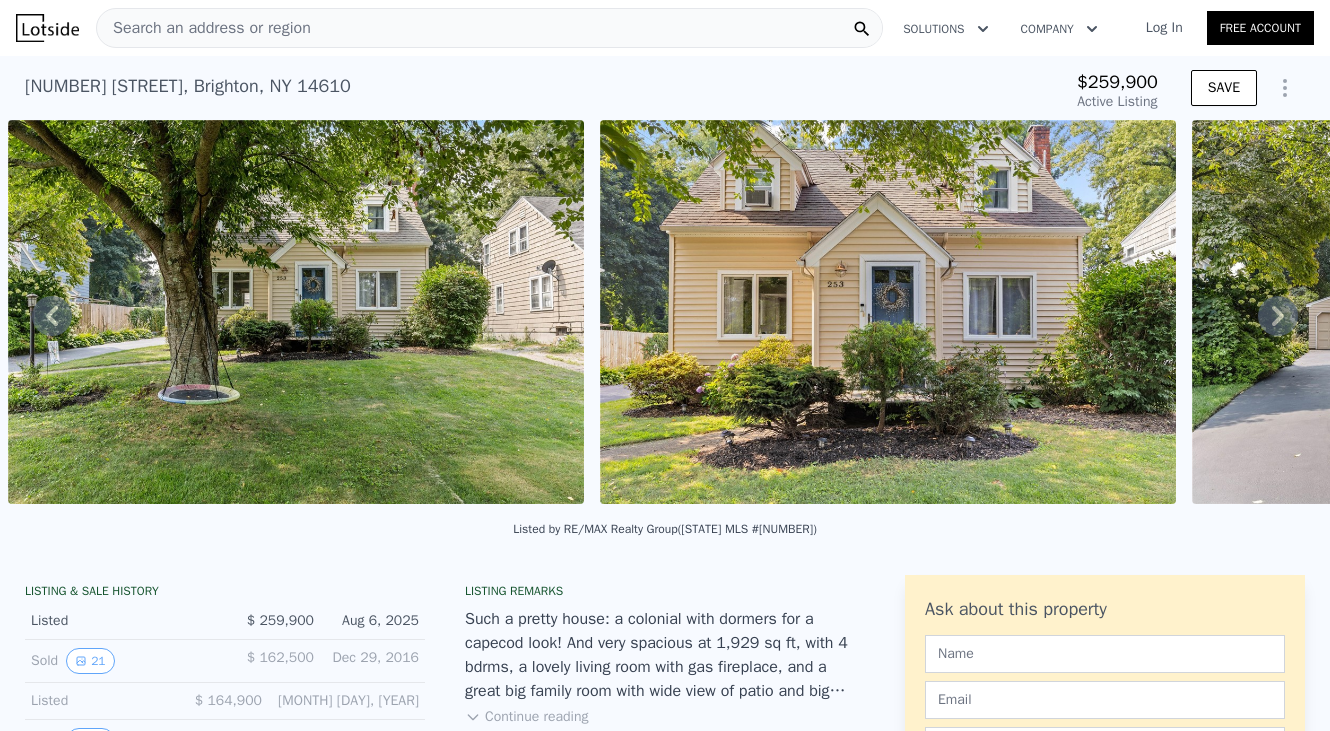 click 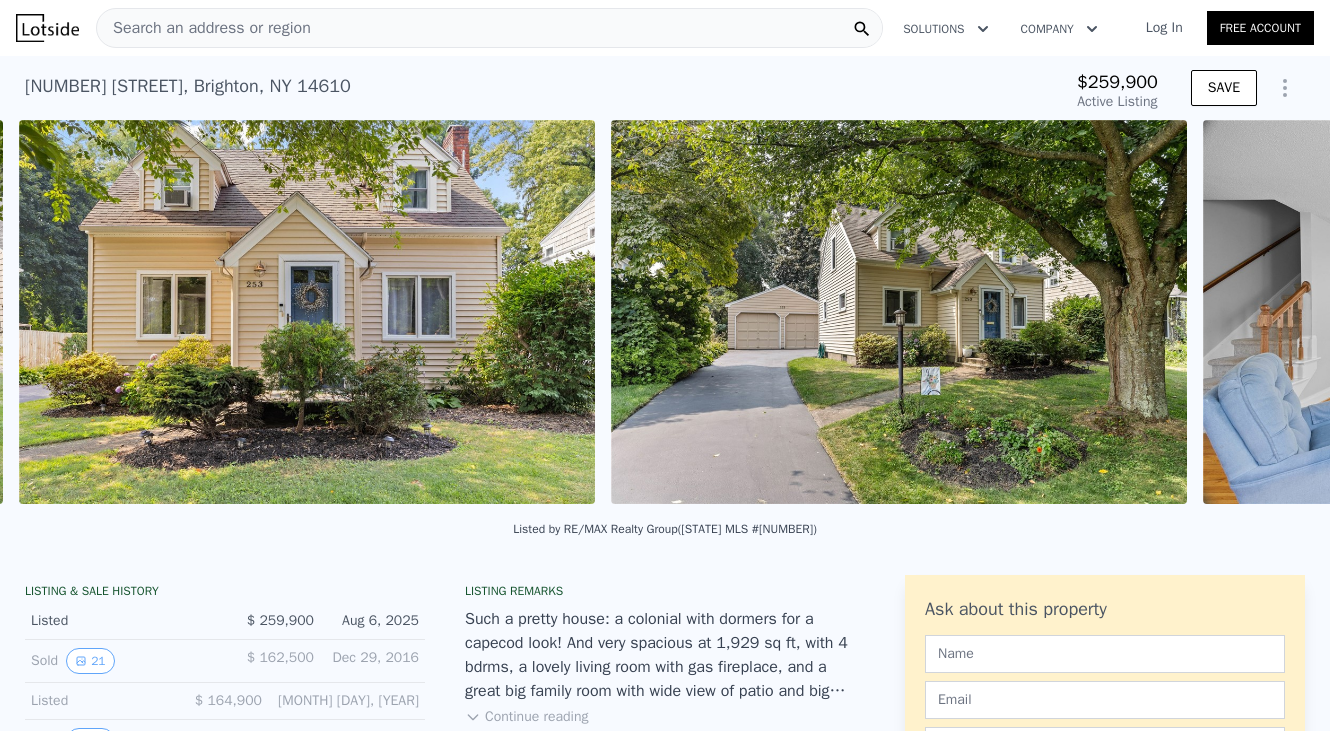scroll, scrollTop: 0, scrollLeft: 2691, axis: horizontal 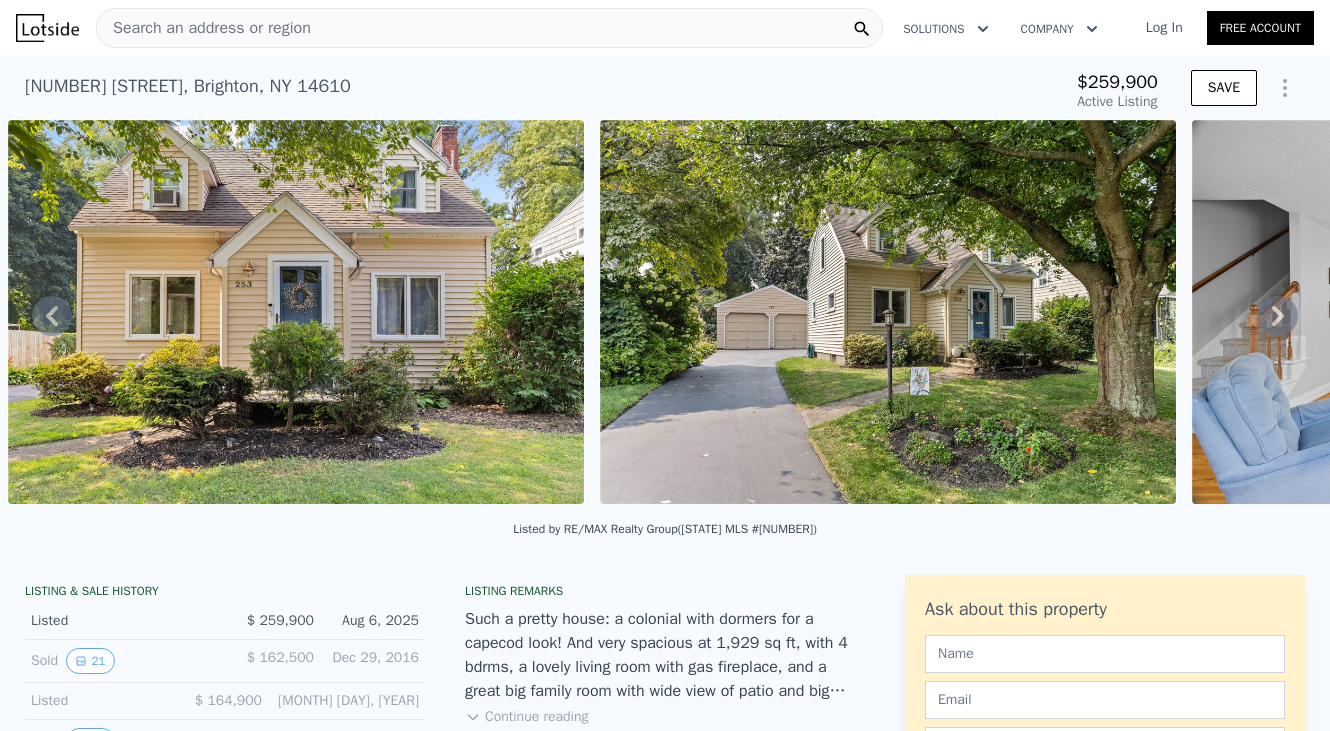 click 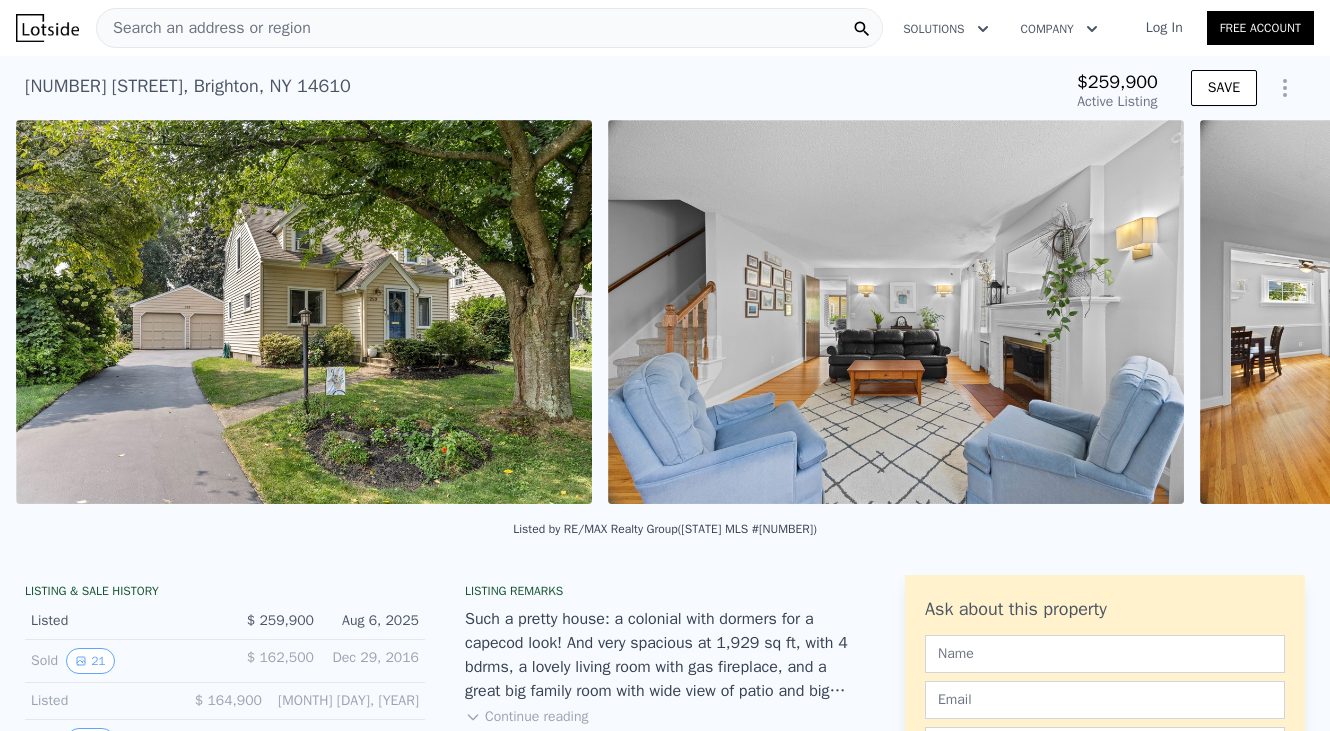 scroll, scrollTop: 0, scrollLeft: 3283, axis: horizontal 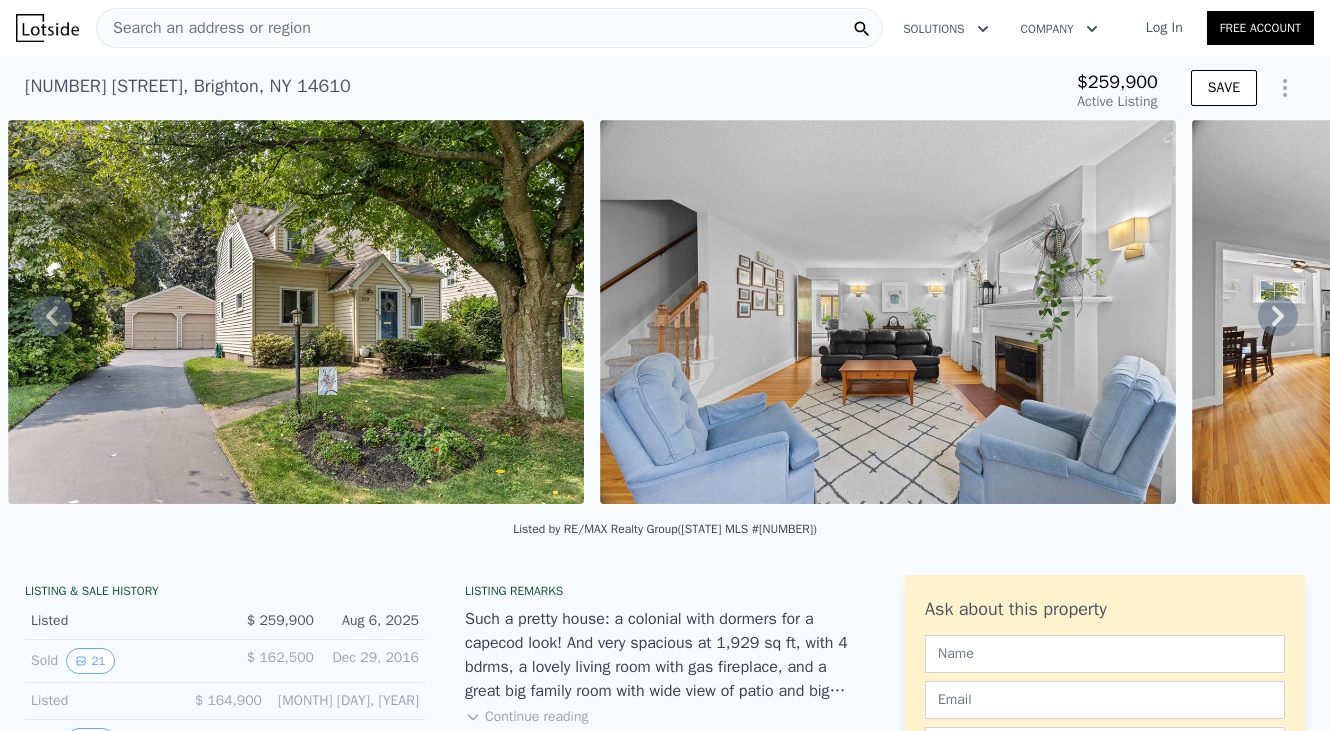click 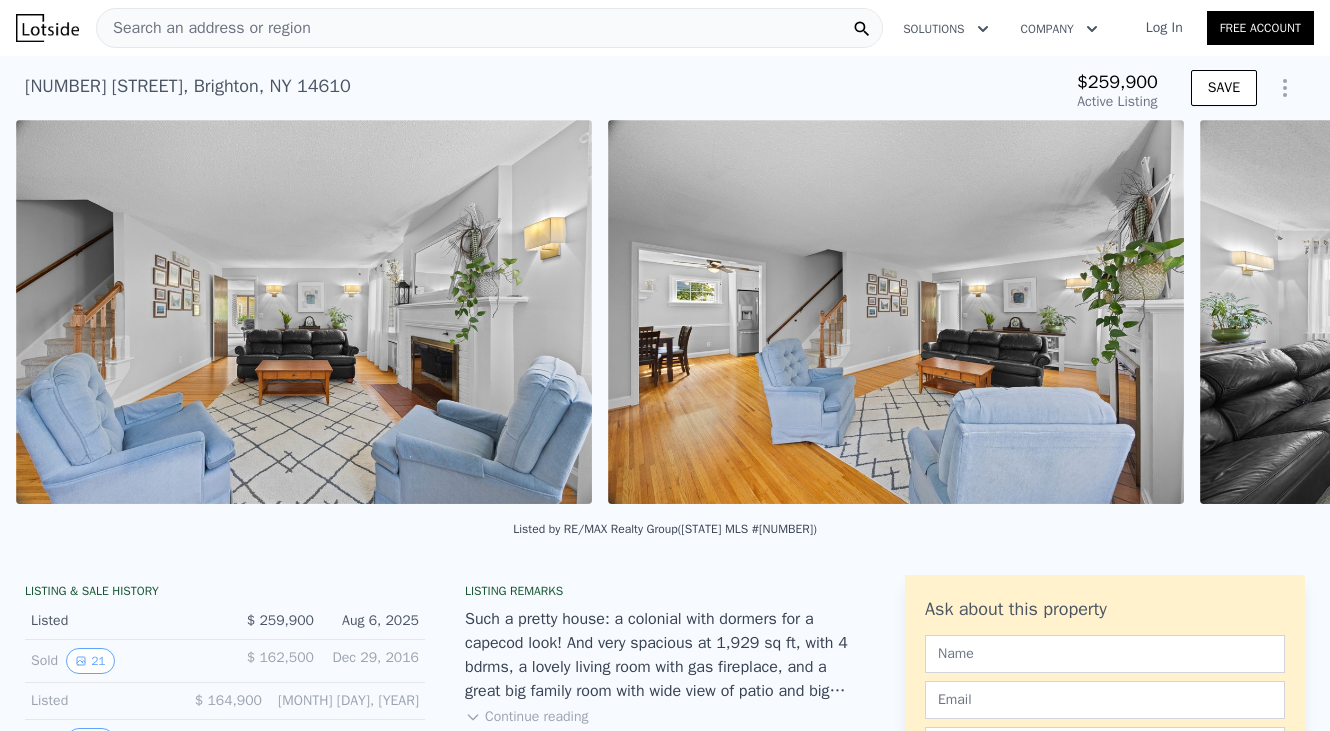 scroll, scrollTop: 0, scrollLeft: 3875, axis: horizontal 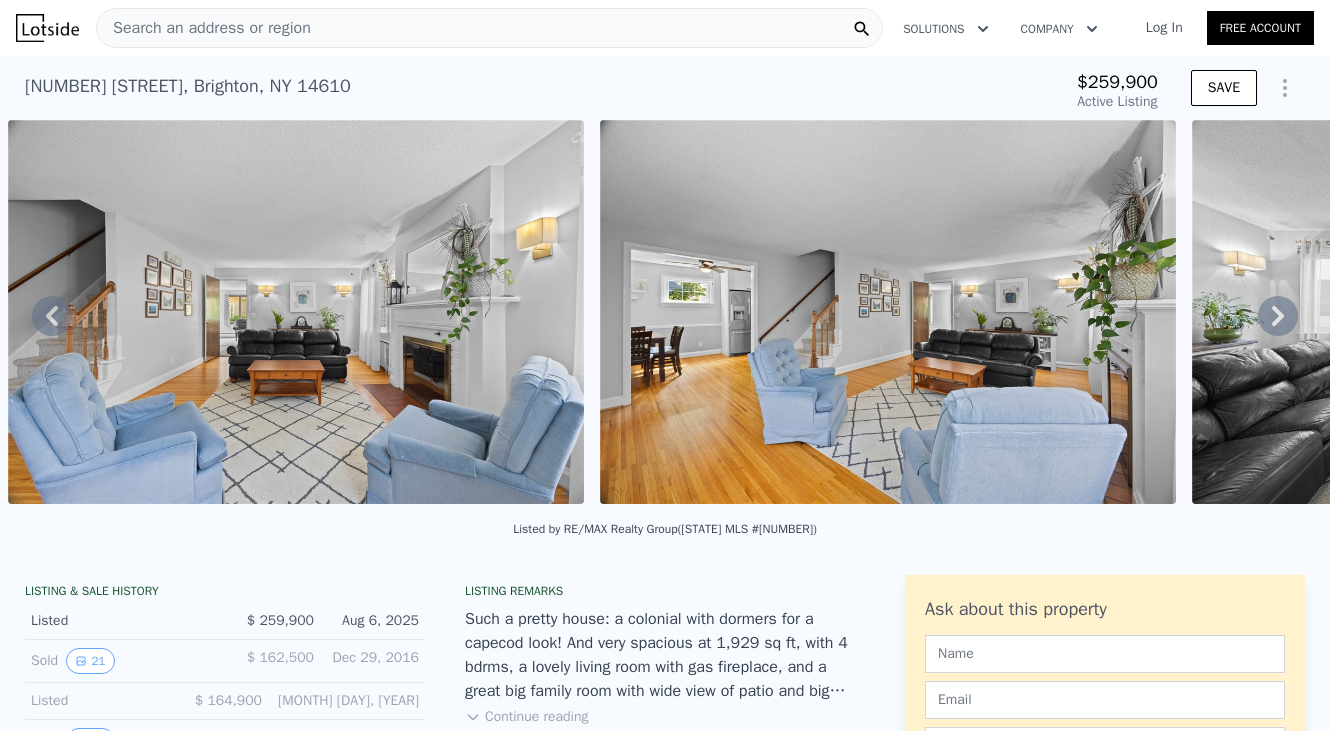 click 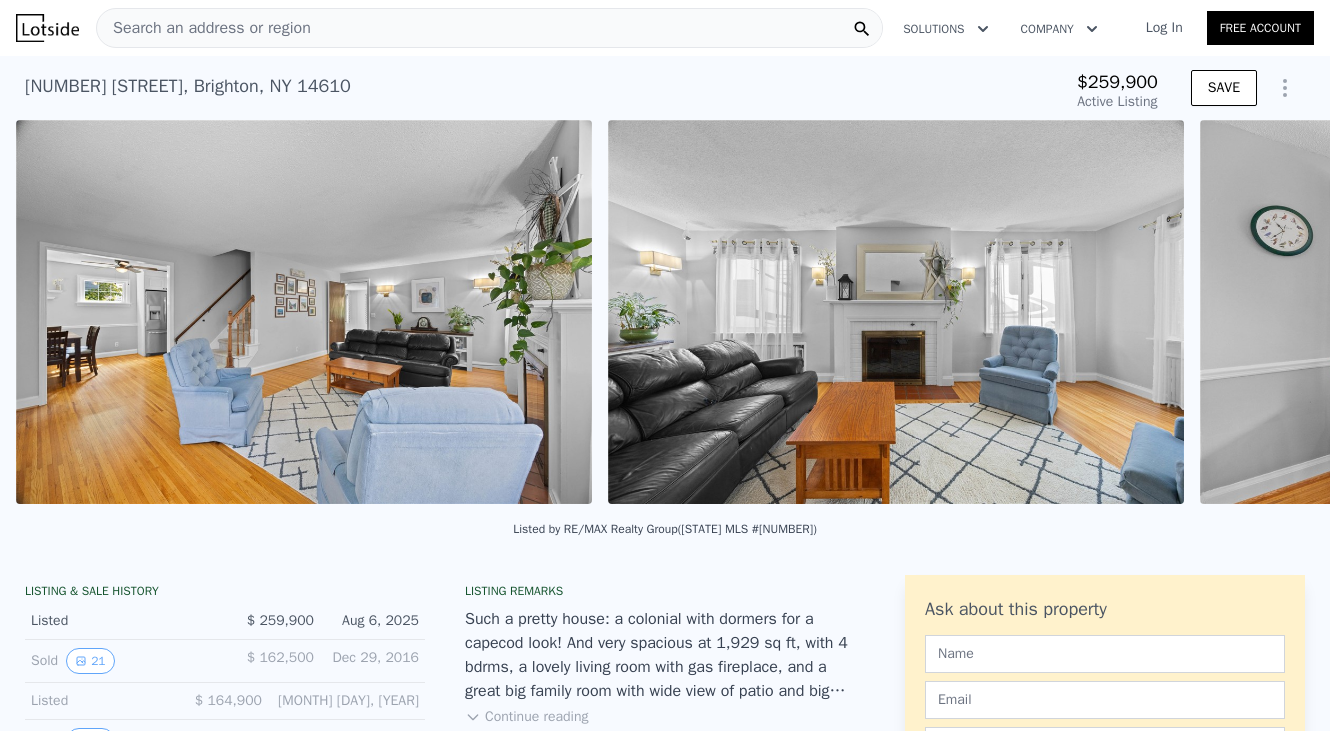 scroll, scrollTop: 0, scrollLeft: 4467, axis: horizontal 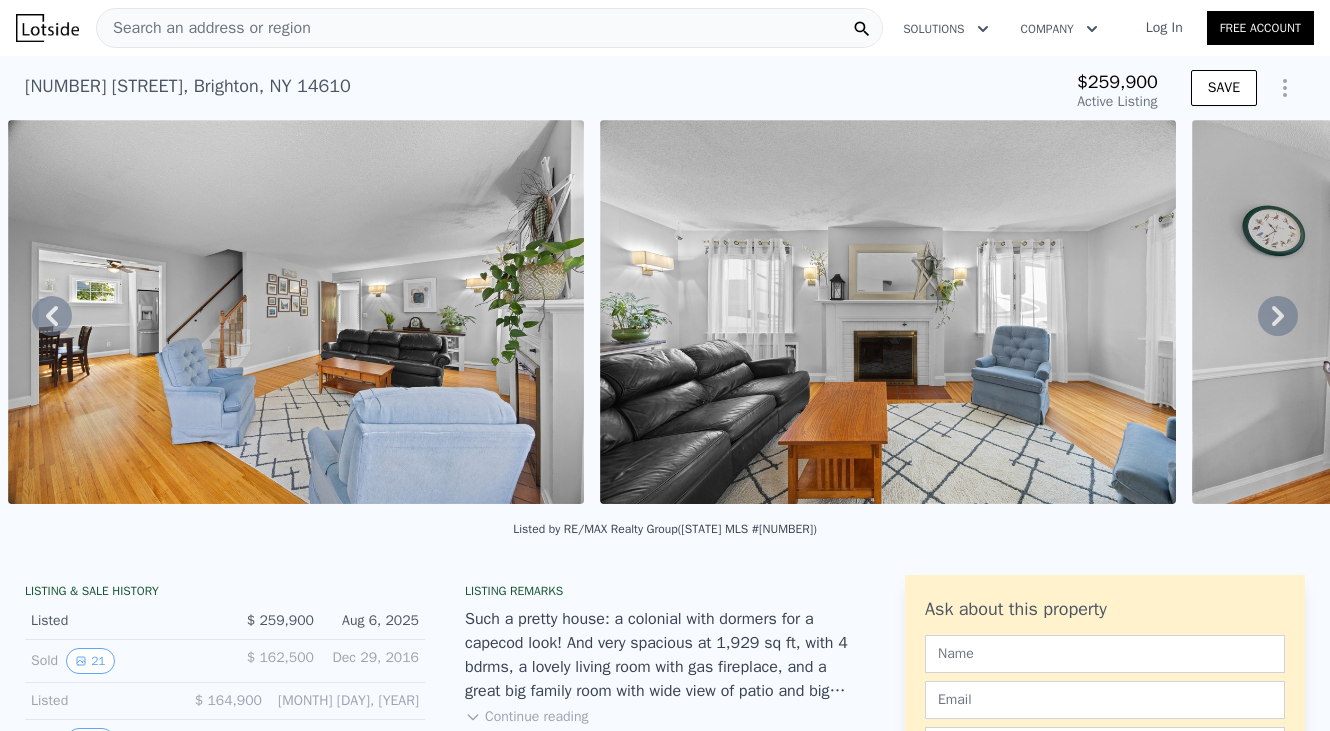 click 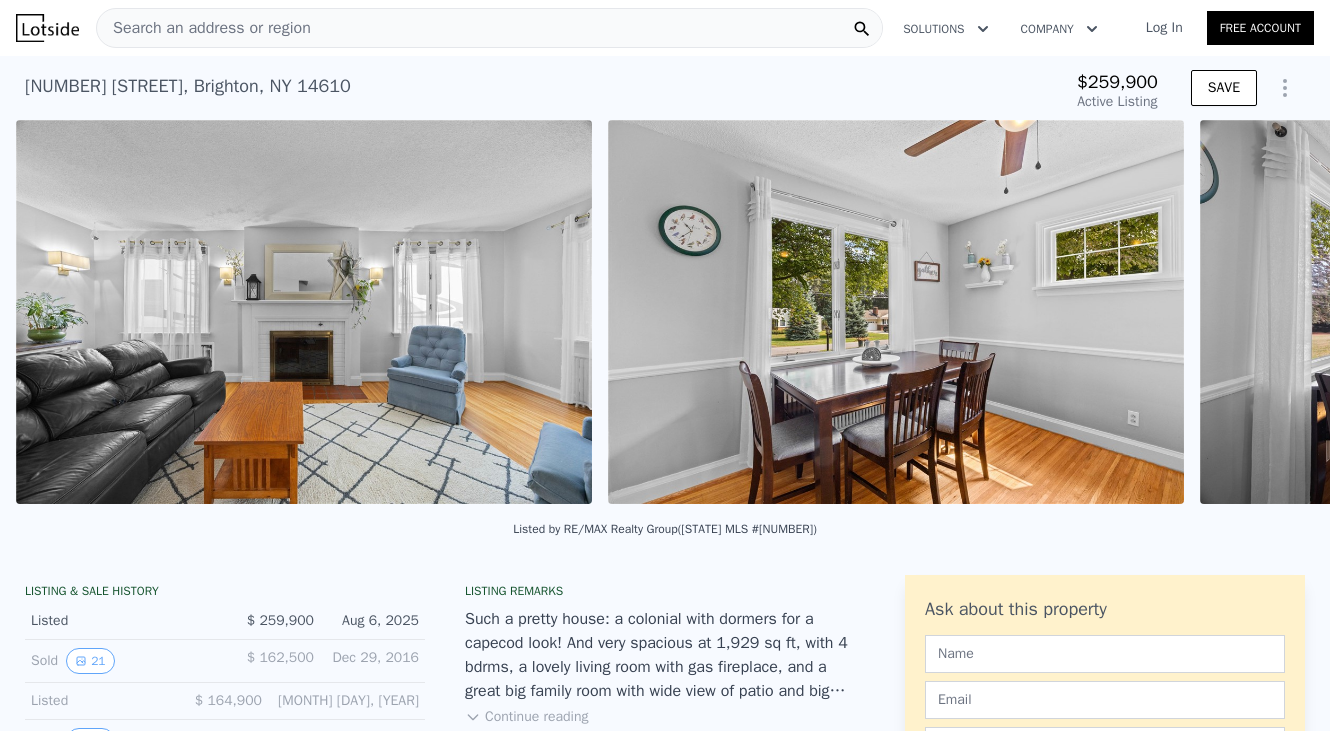 scroll, scrollTop: 0, scrollLeft: 5059, axis: horizontal 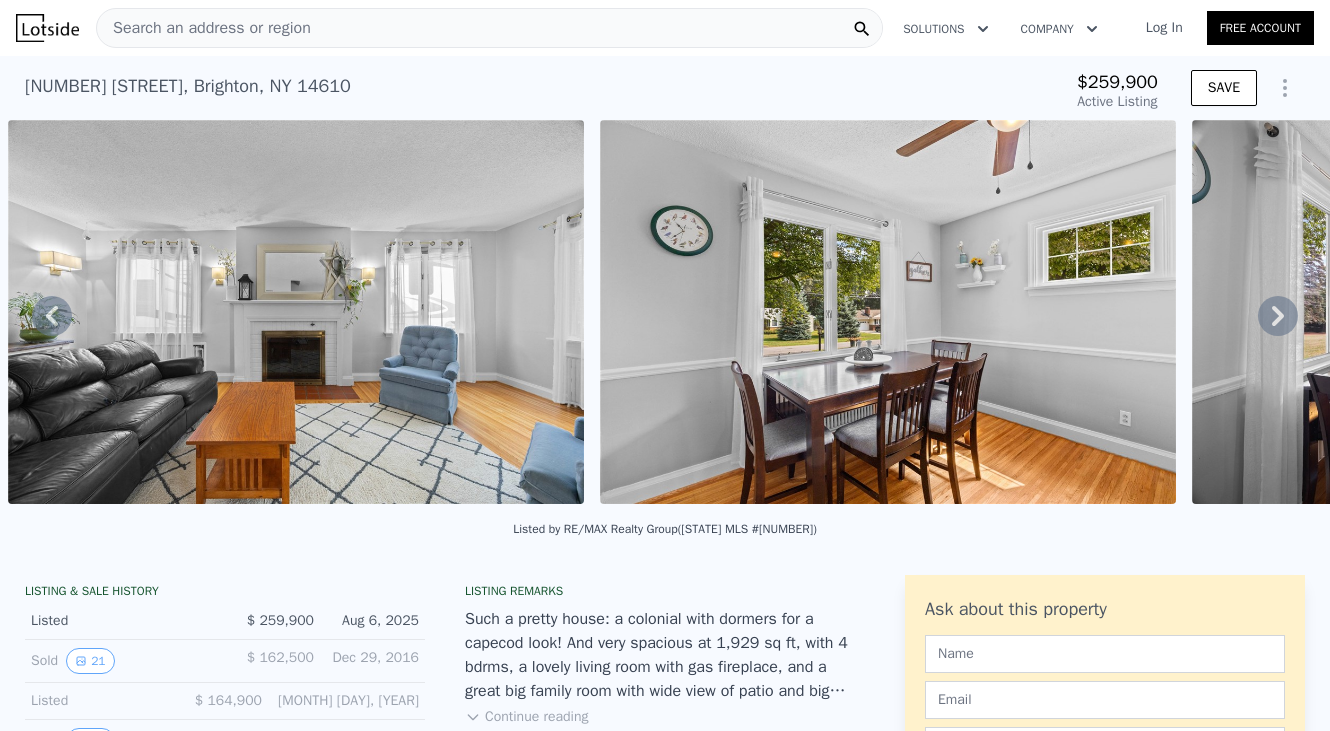 click 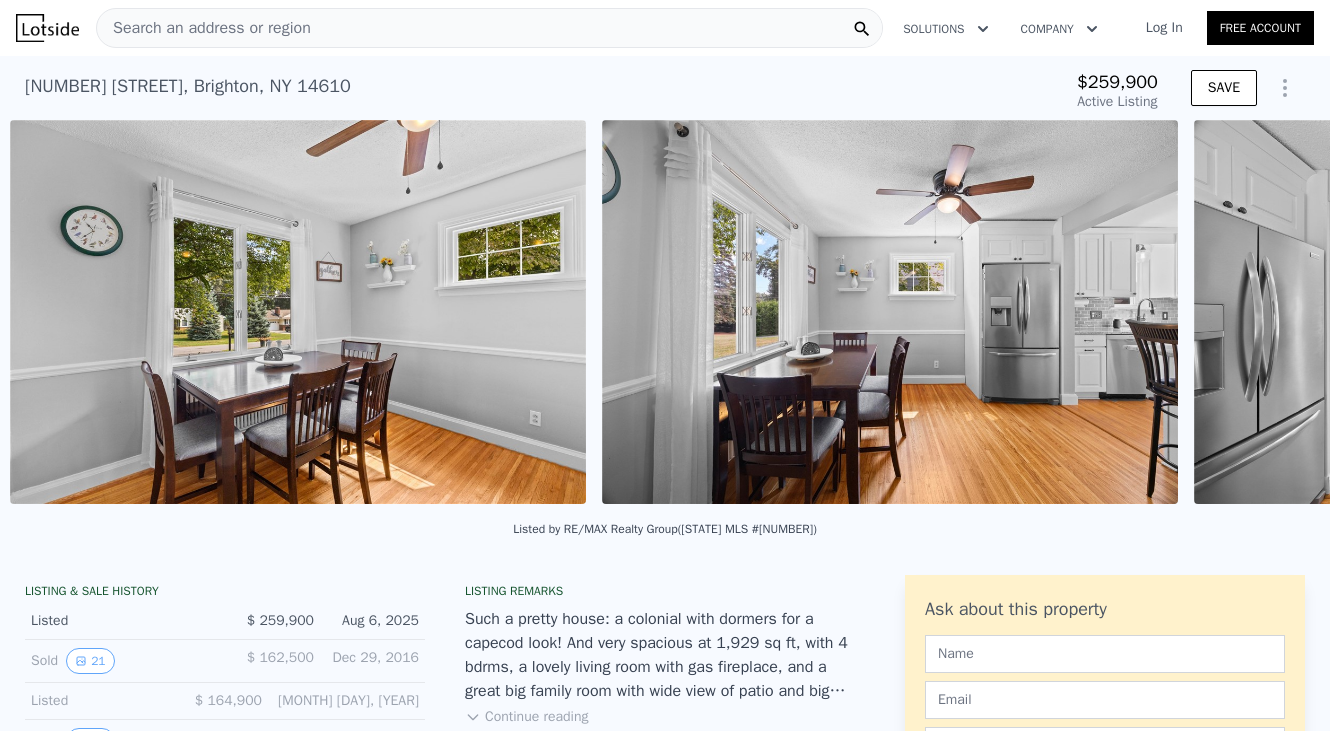 scroll, scrollTop: 0, scrollLeft: 5651, axis: horizontal 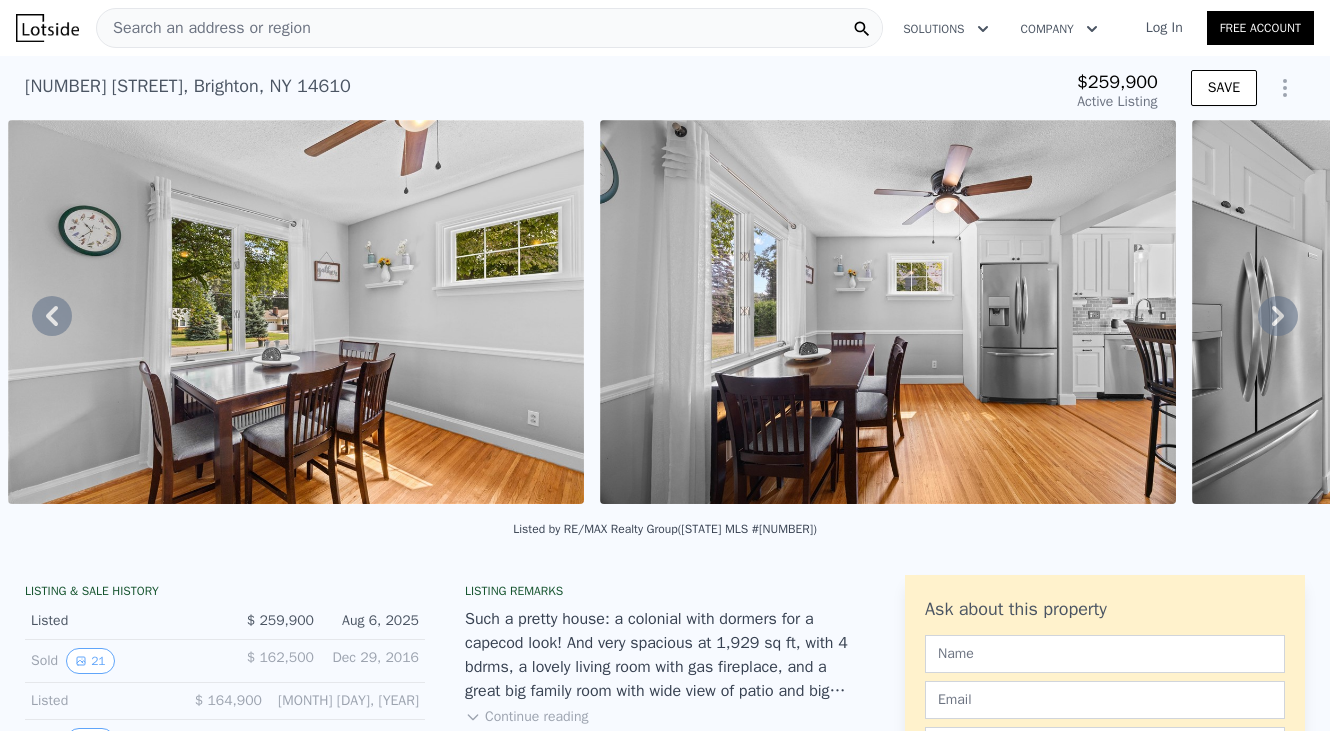 click 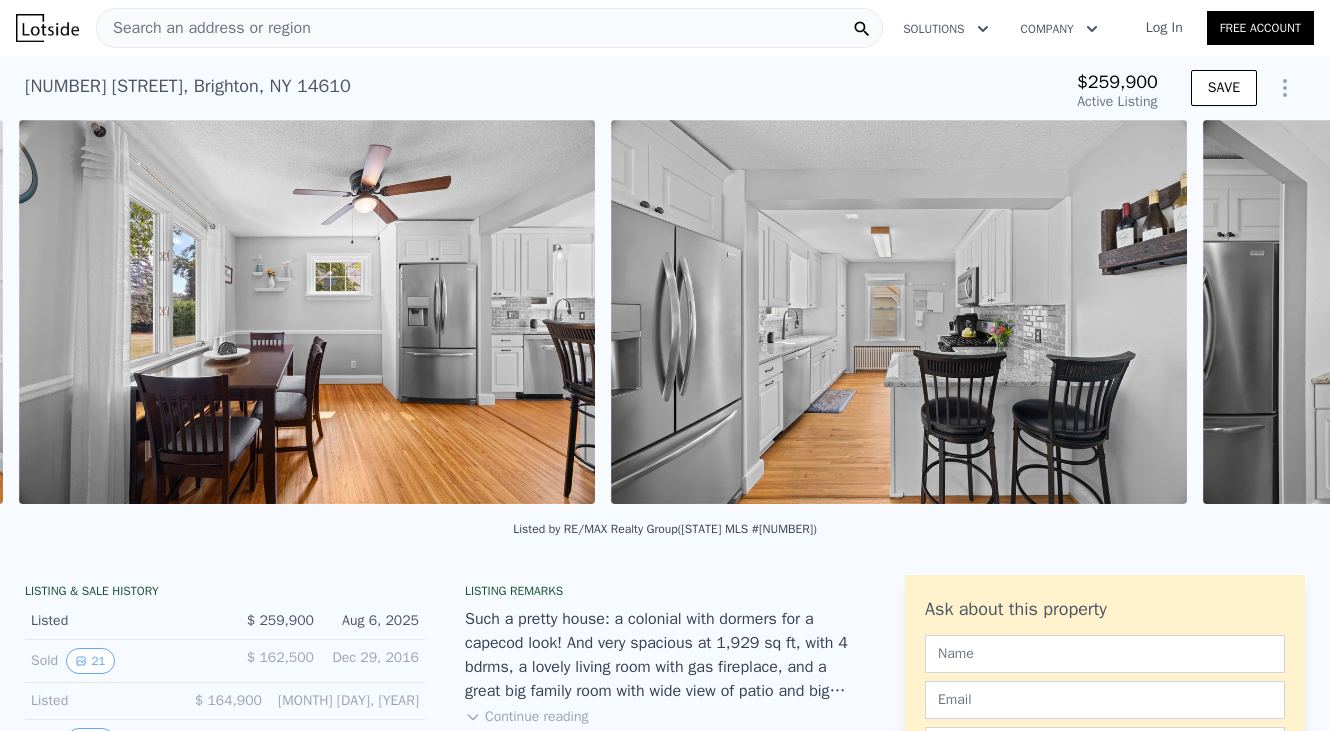 scroll, scrollTop: 0, scrollLeft: 6243, axis: horizontal 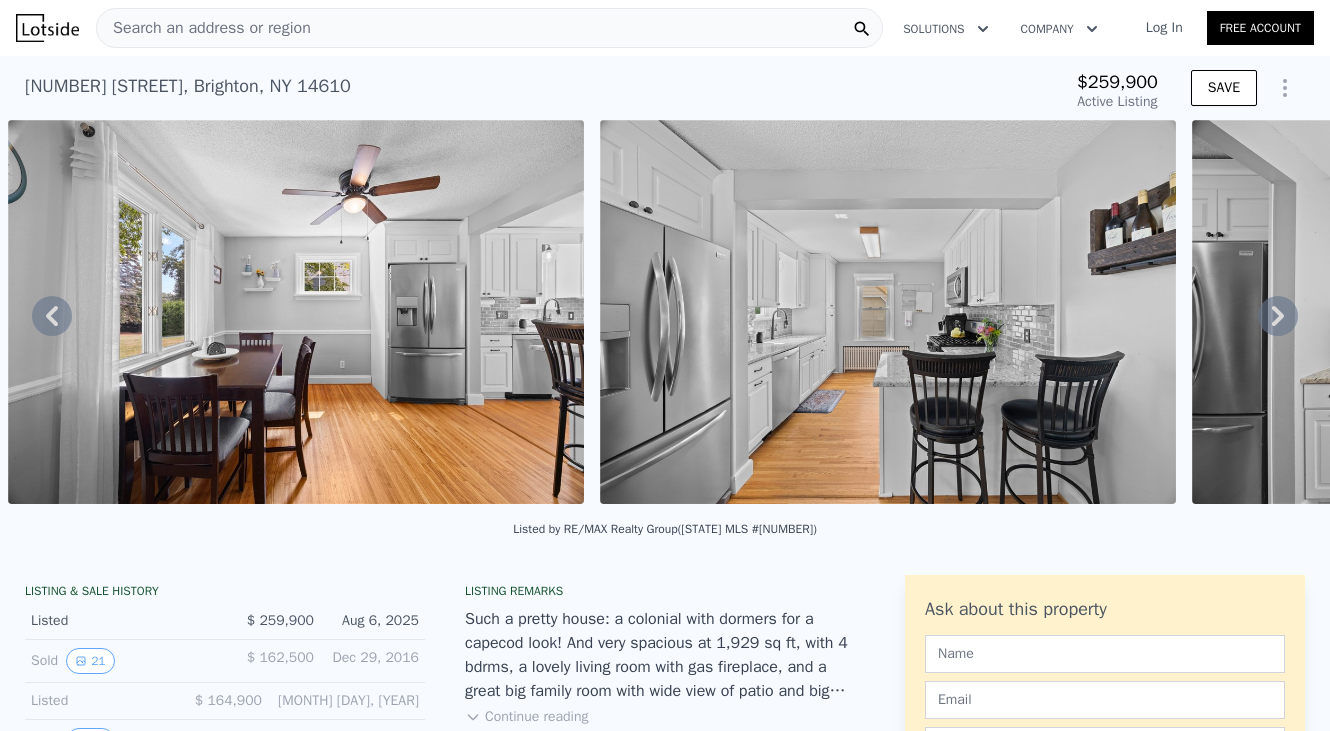 click 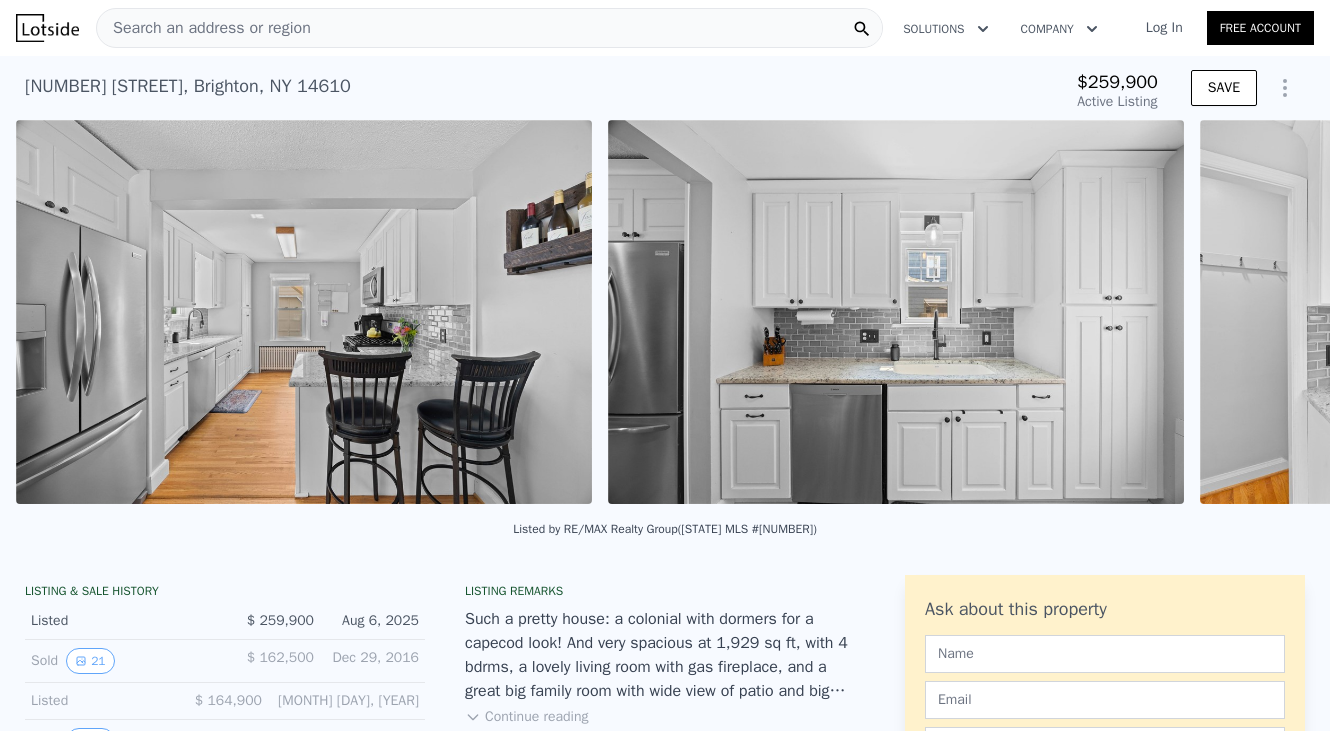 scroll, scrollTop: 0, scrollLeft: 6835, axis: horizontal 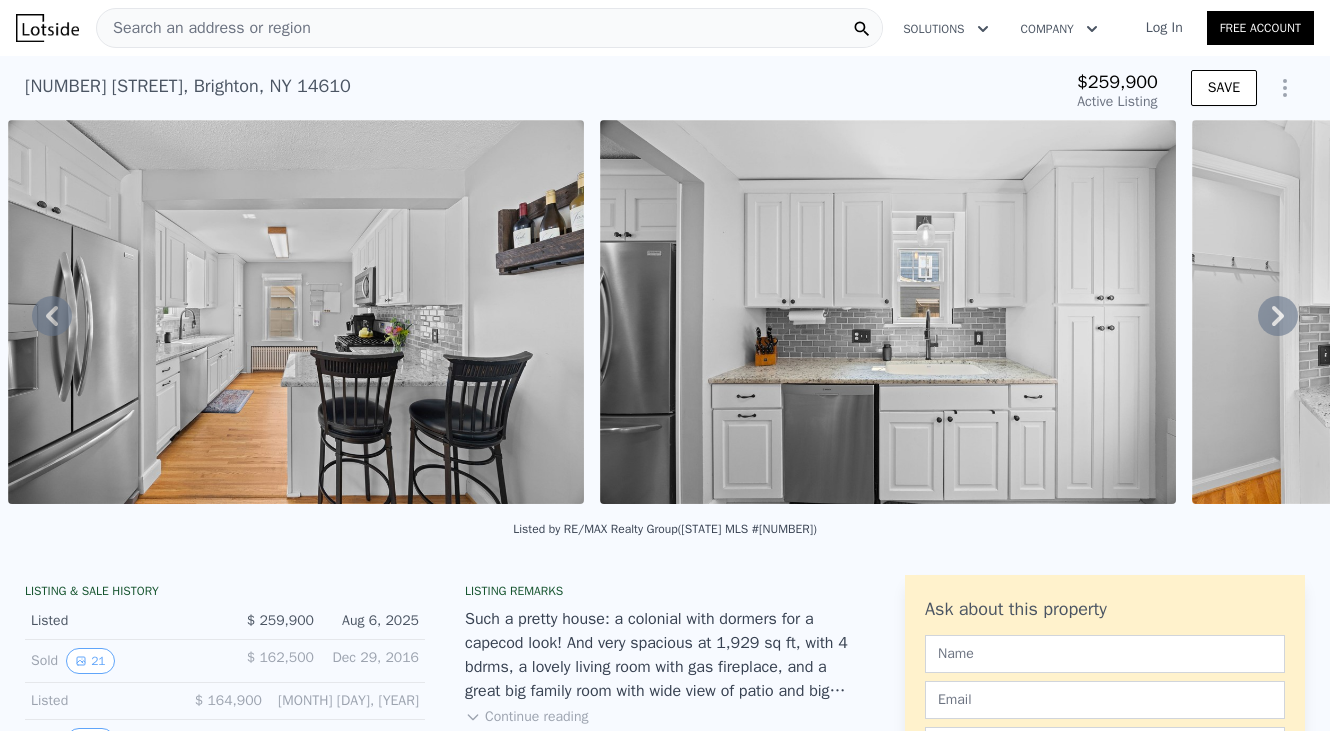 click 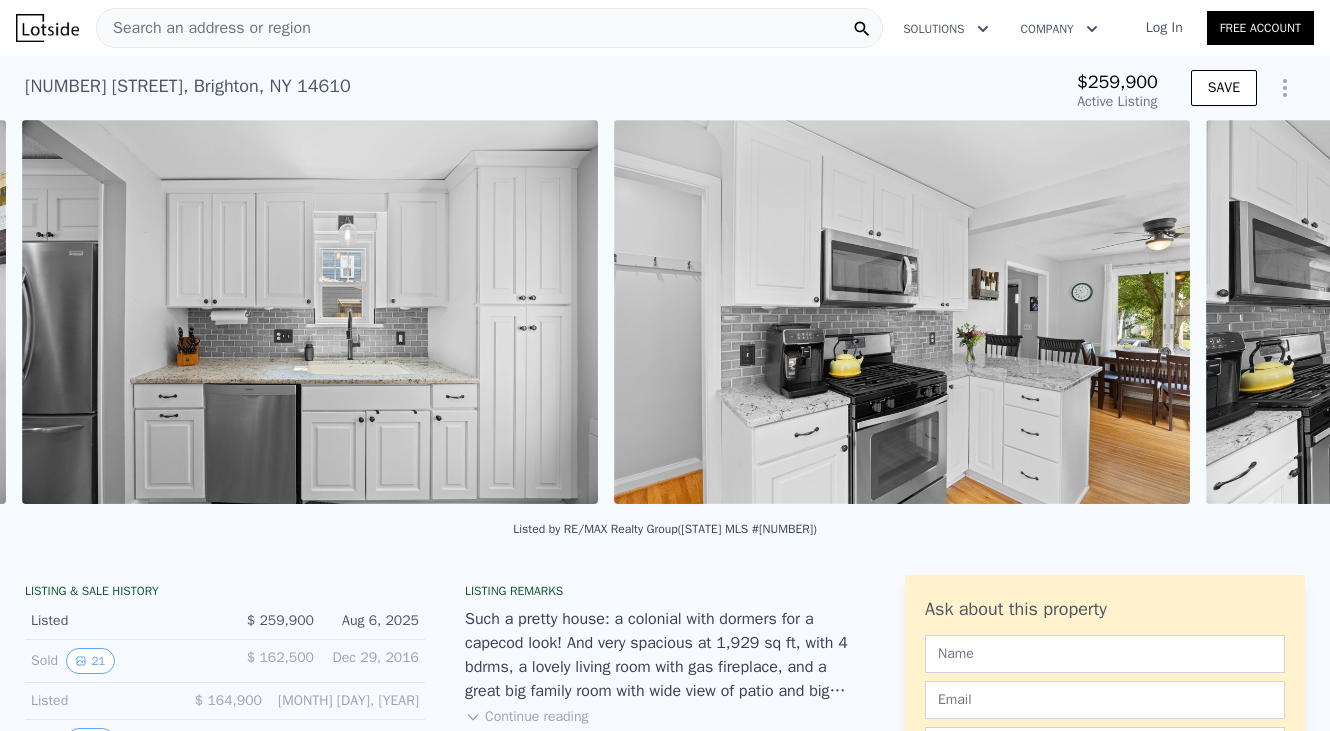 scroll, scrollTop: 0, scrollLeft: 7427, axis: horizontal 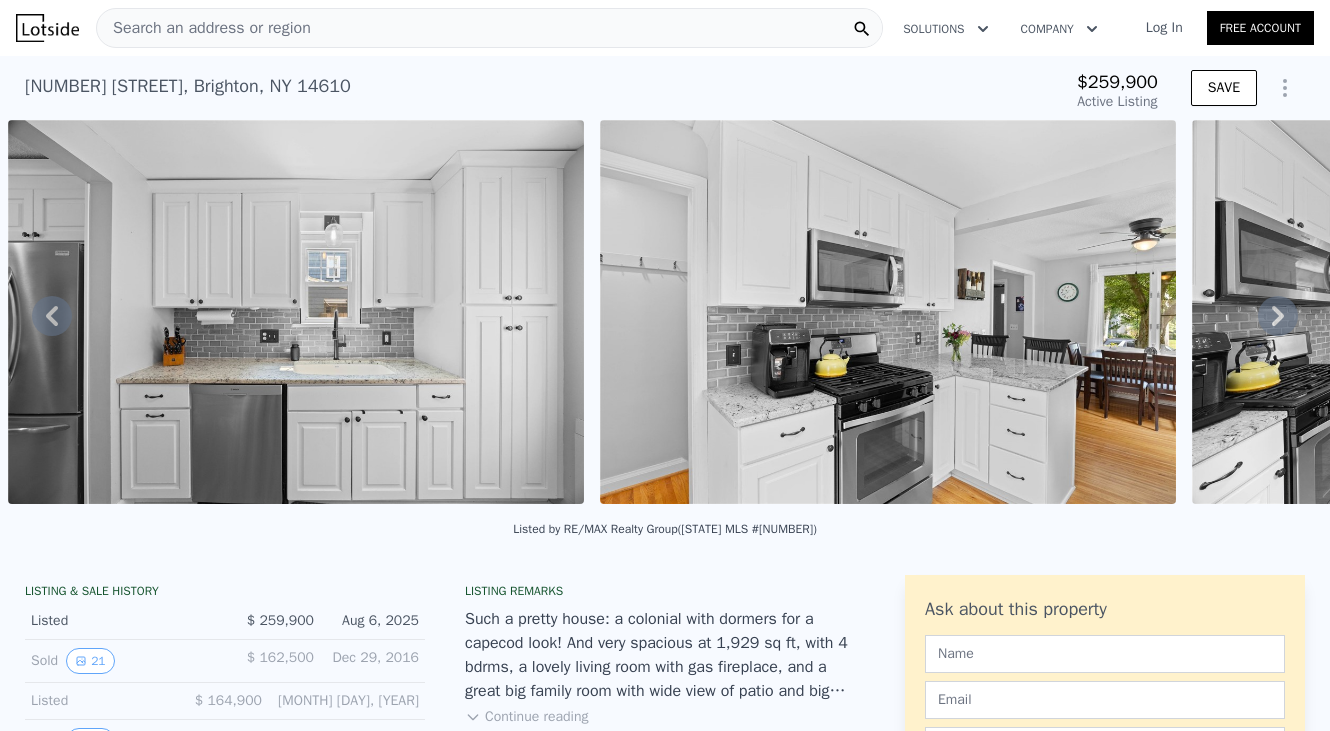 click 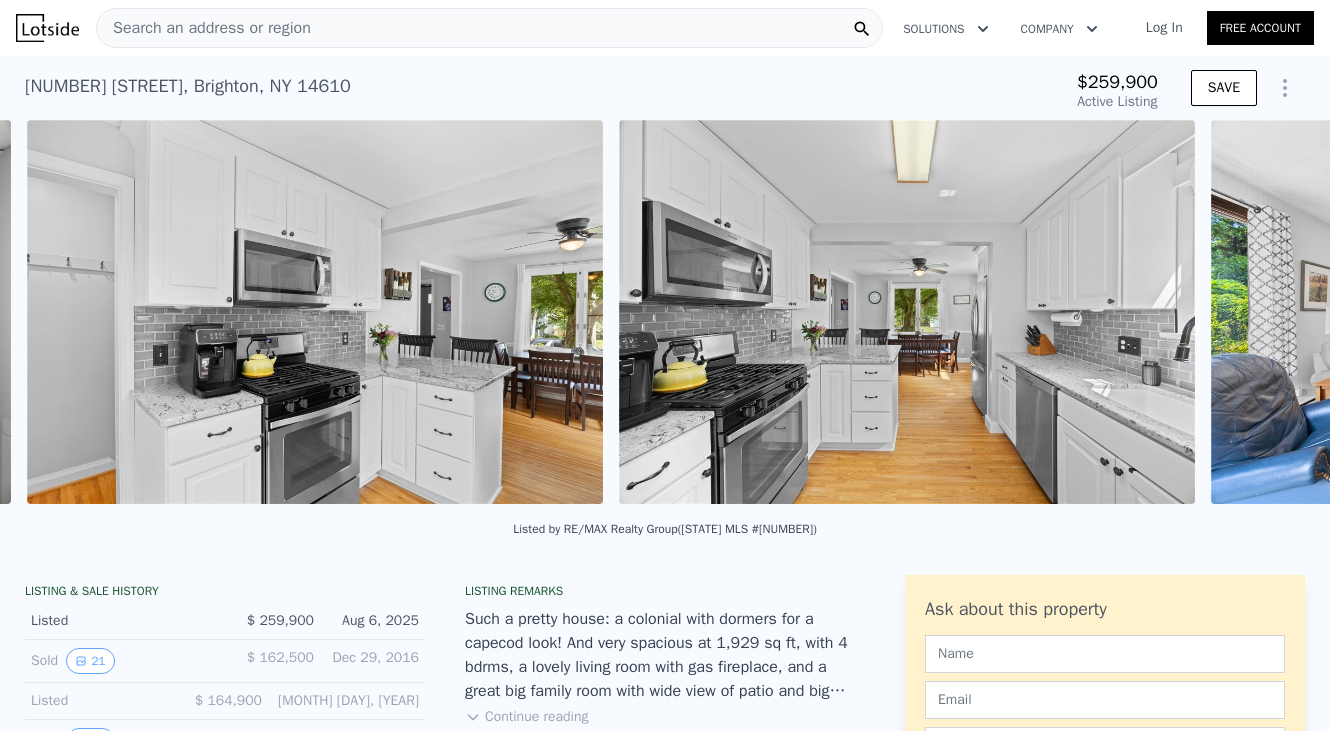 scroll, scrollTop: 0, scrollLeft: 8019, axis: horizontal 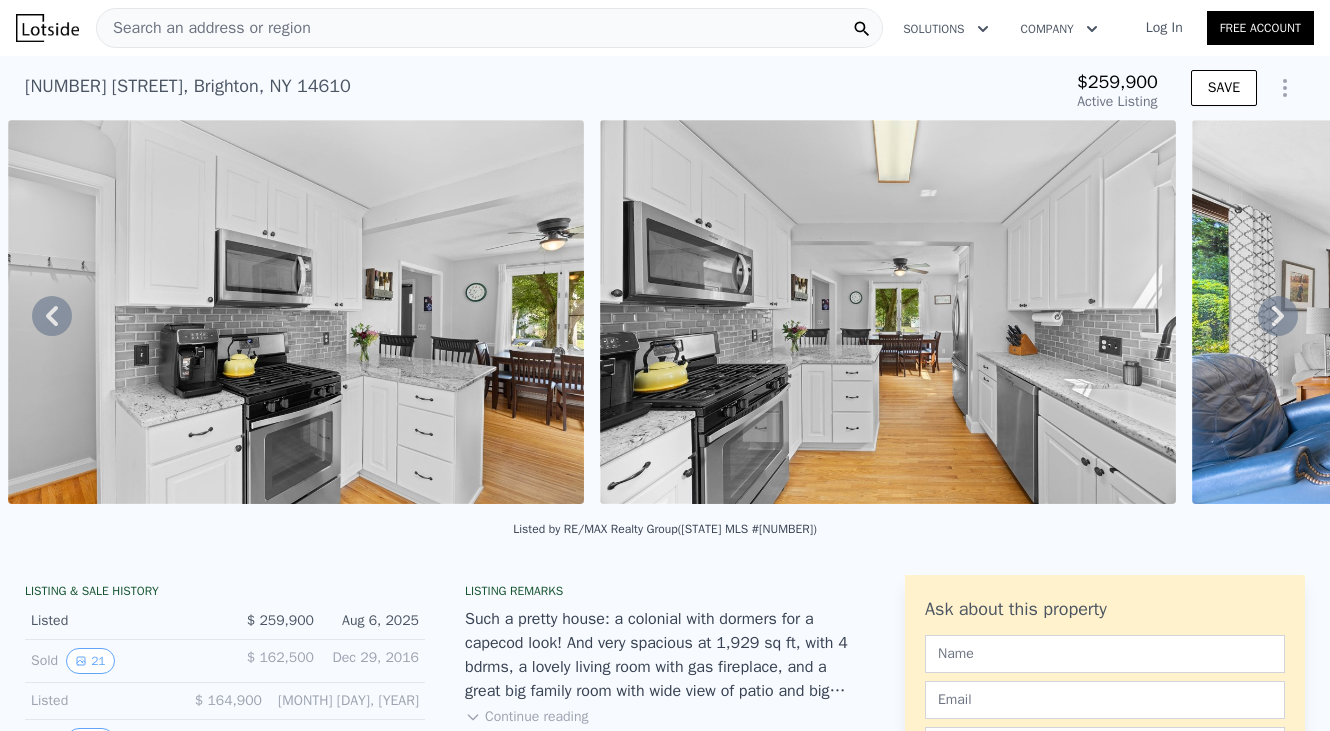 click 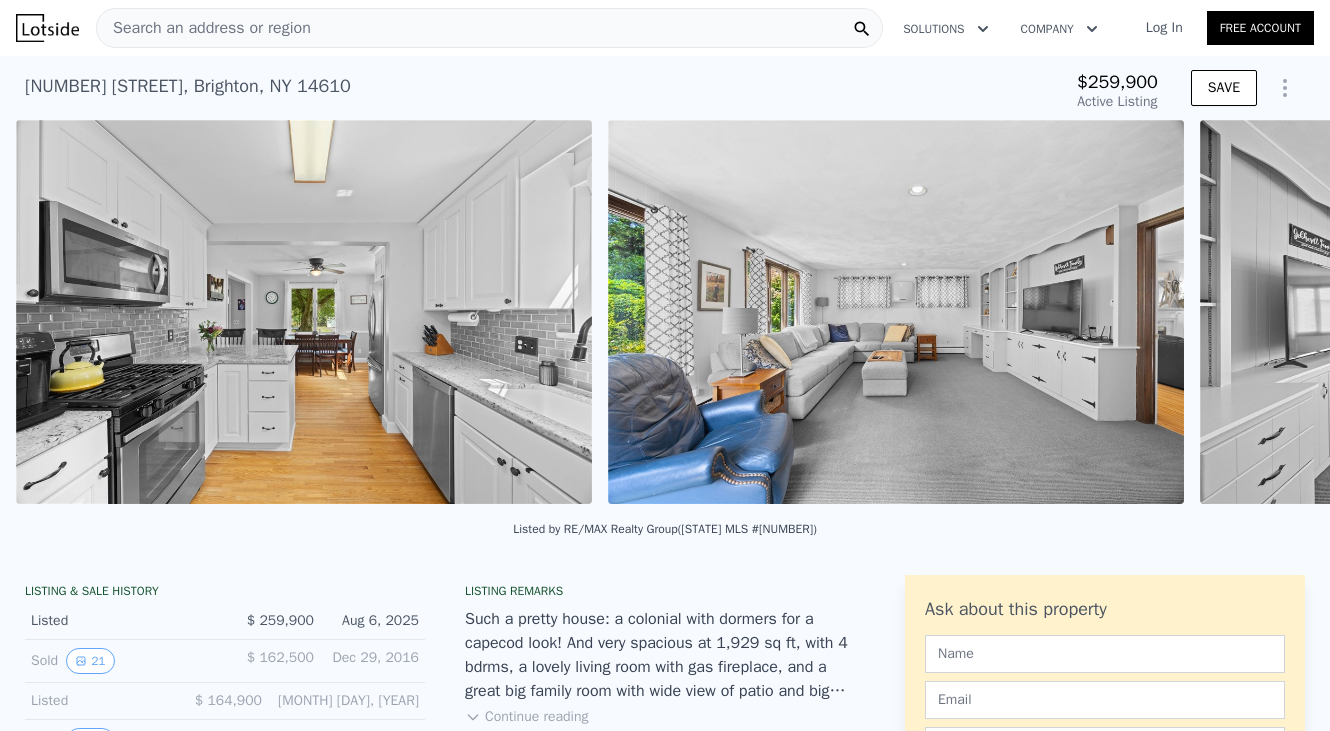 scroll, scrollTop: 0, scrollLeft: 8611, axis: horizontal 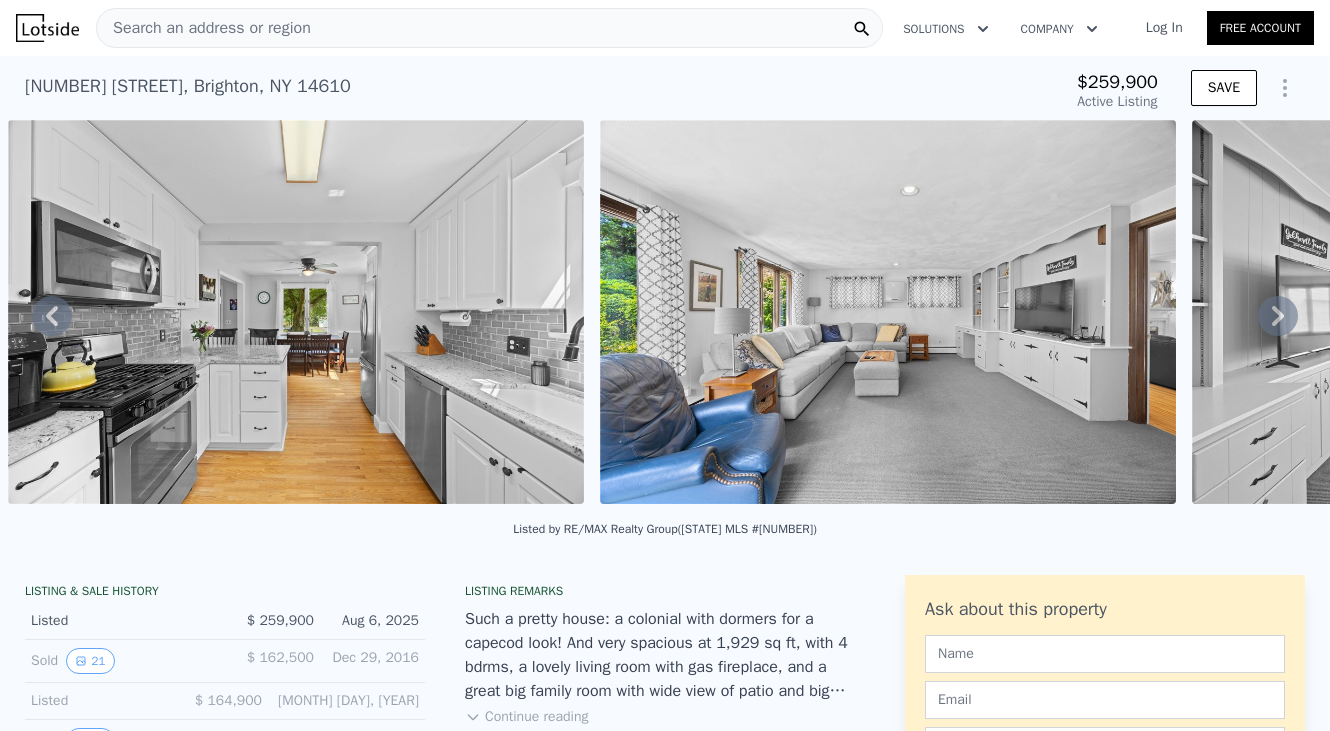 click 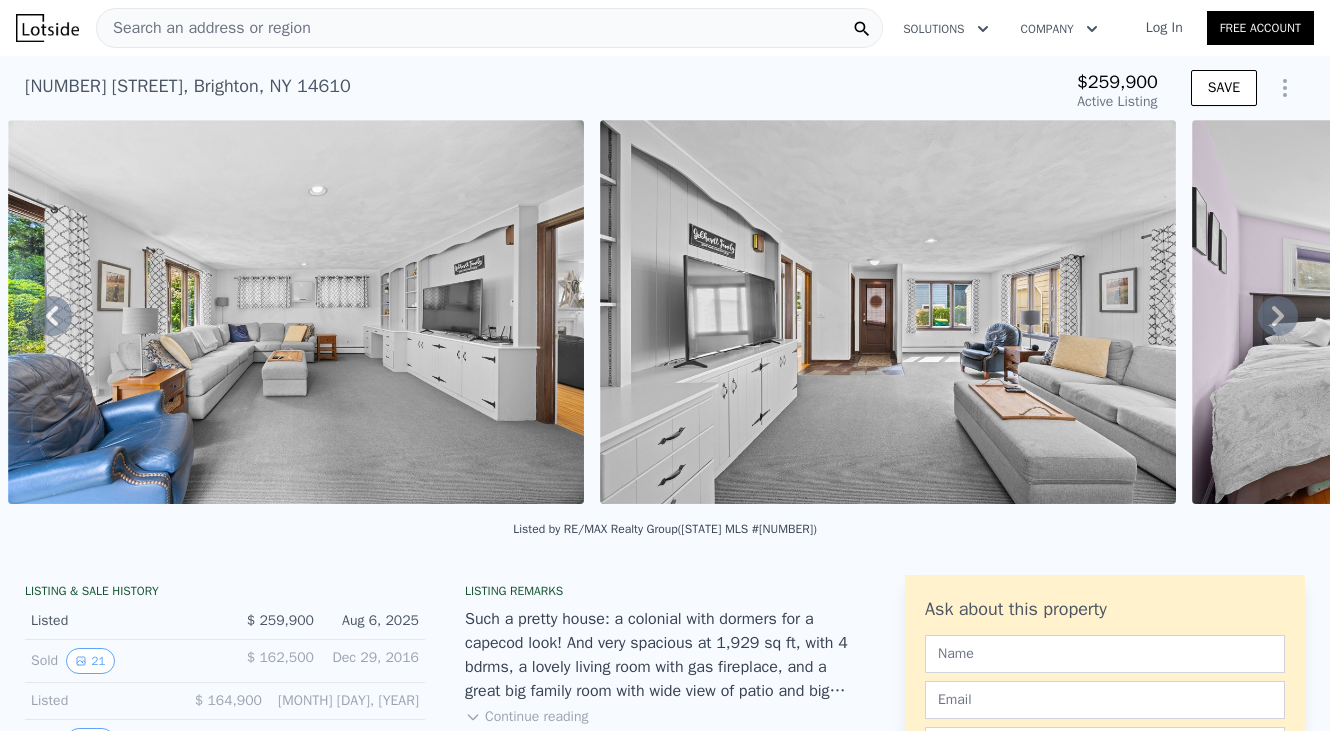 click 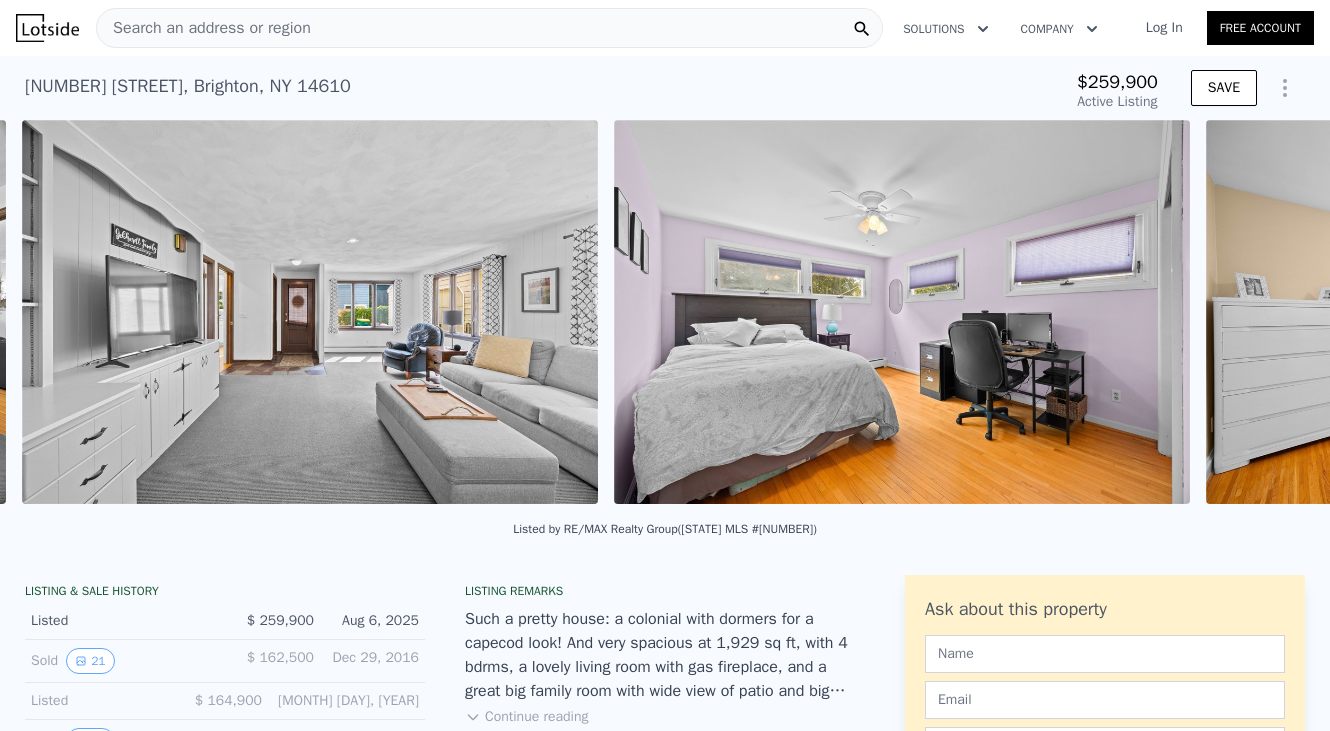 scroll, scrollTop: 0, scrollLeft: 9795, axis: horizontal 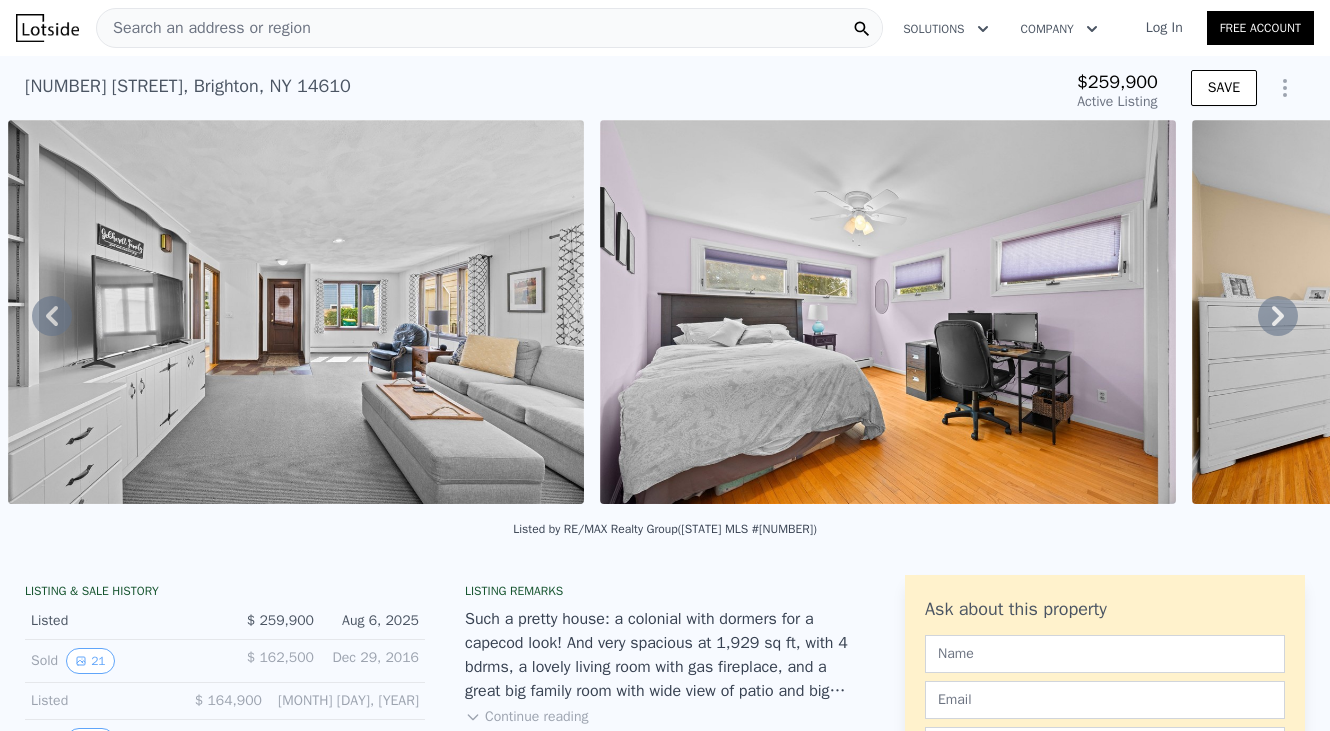 click 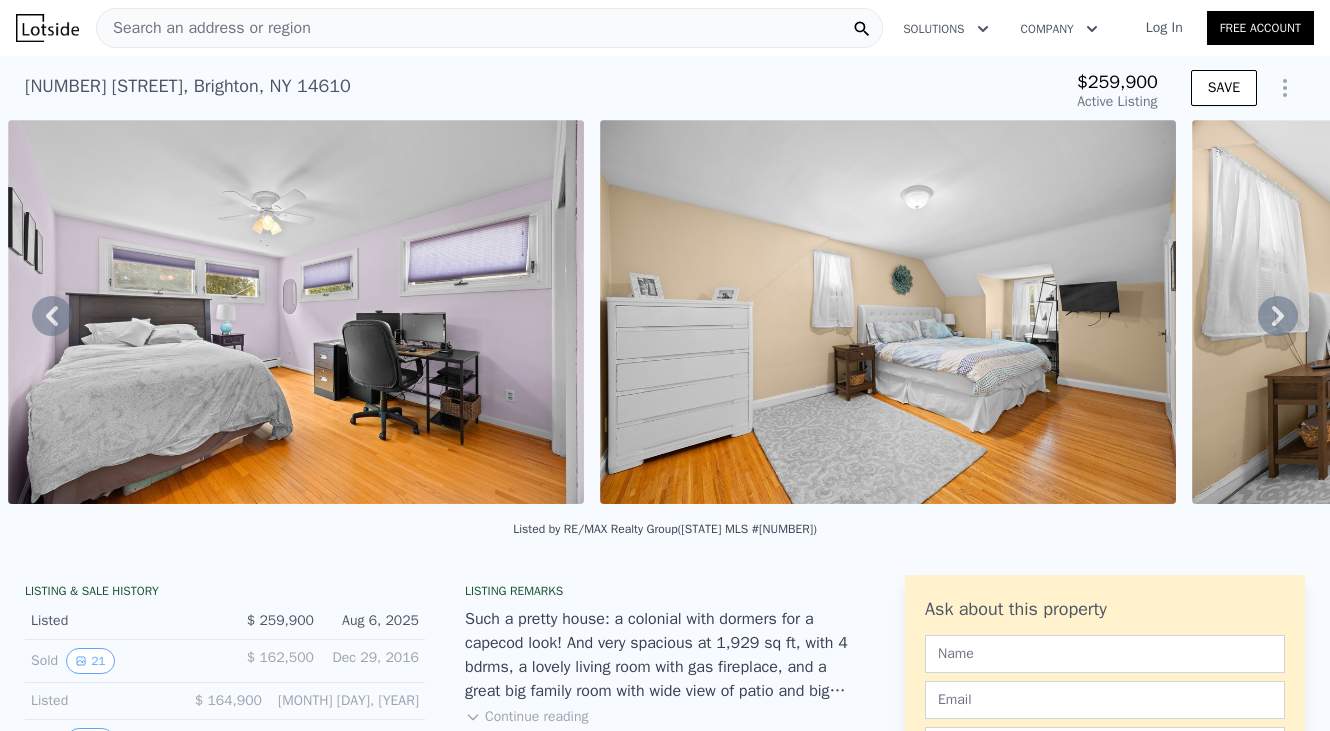 click 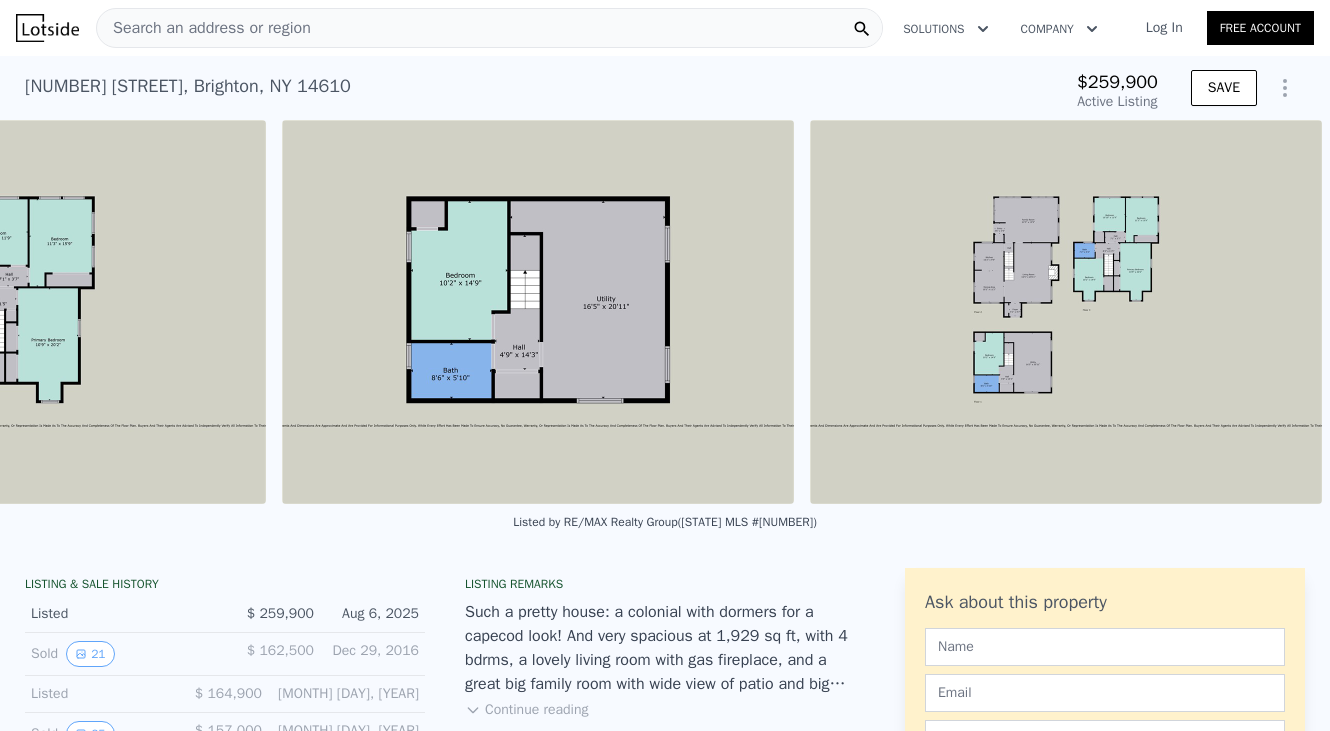 scroll, scrollTop: 0, scrollLeft: 24531, axis: horizontal 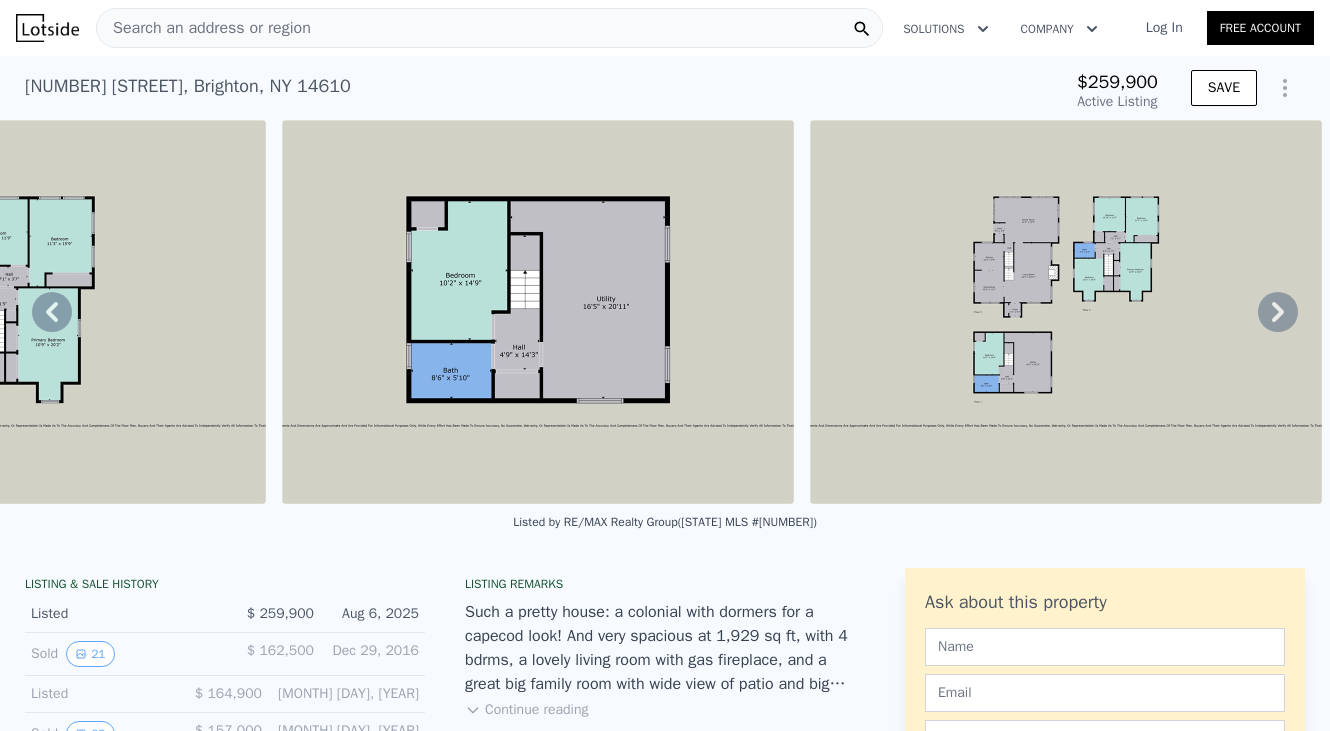 click at bounding box center [10, 312] 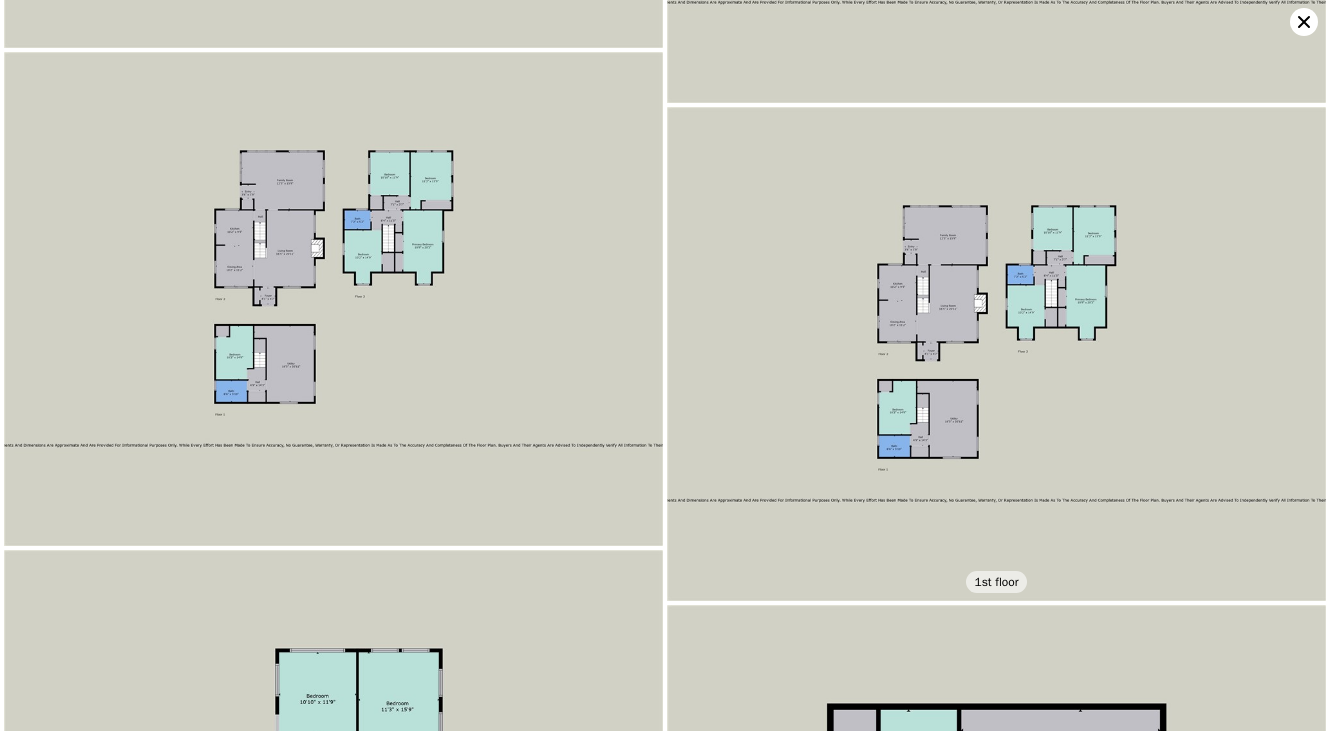 scroll, scrollTop: 8423, scrollLeft: 0, axis: vertical 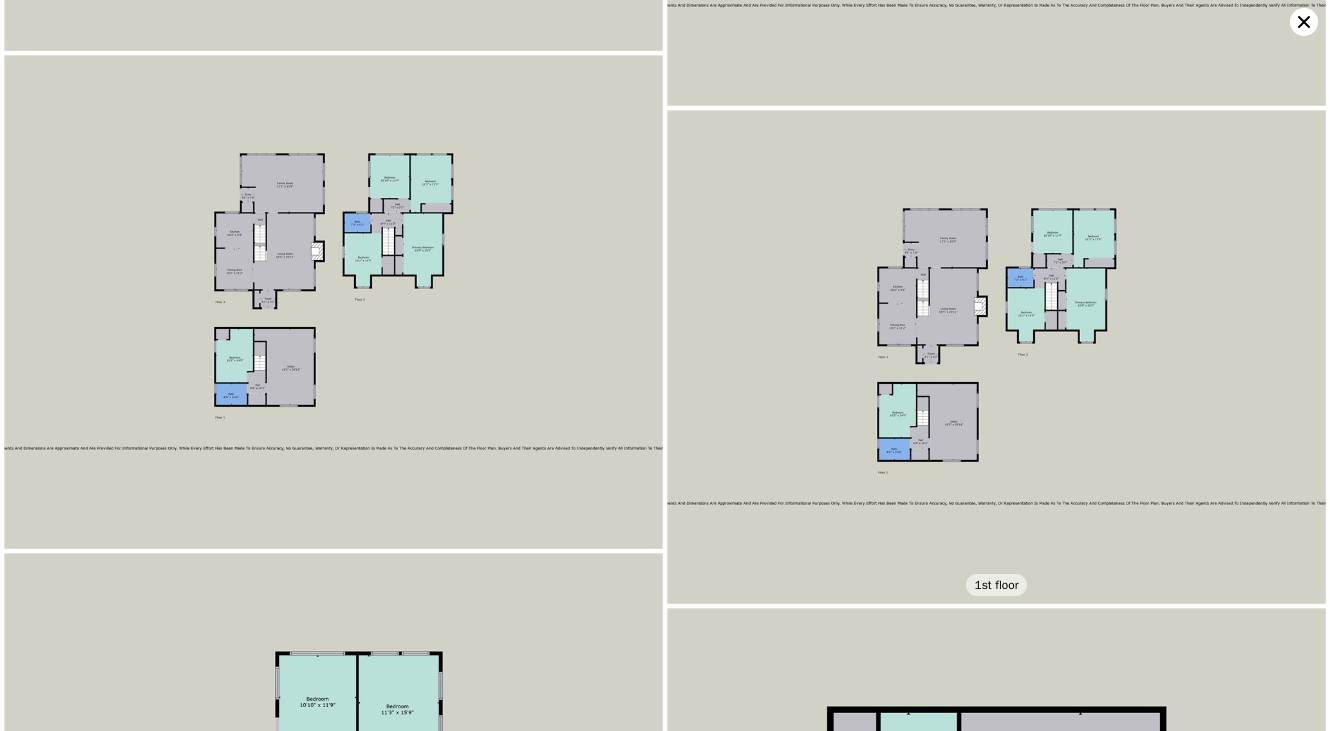 click at bounding box center (996, 357) 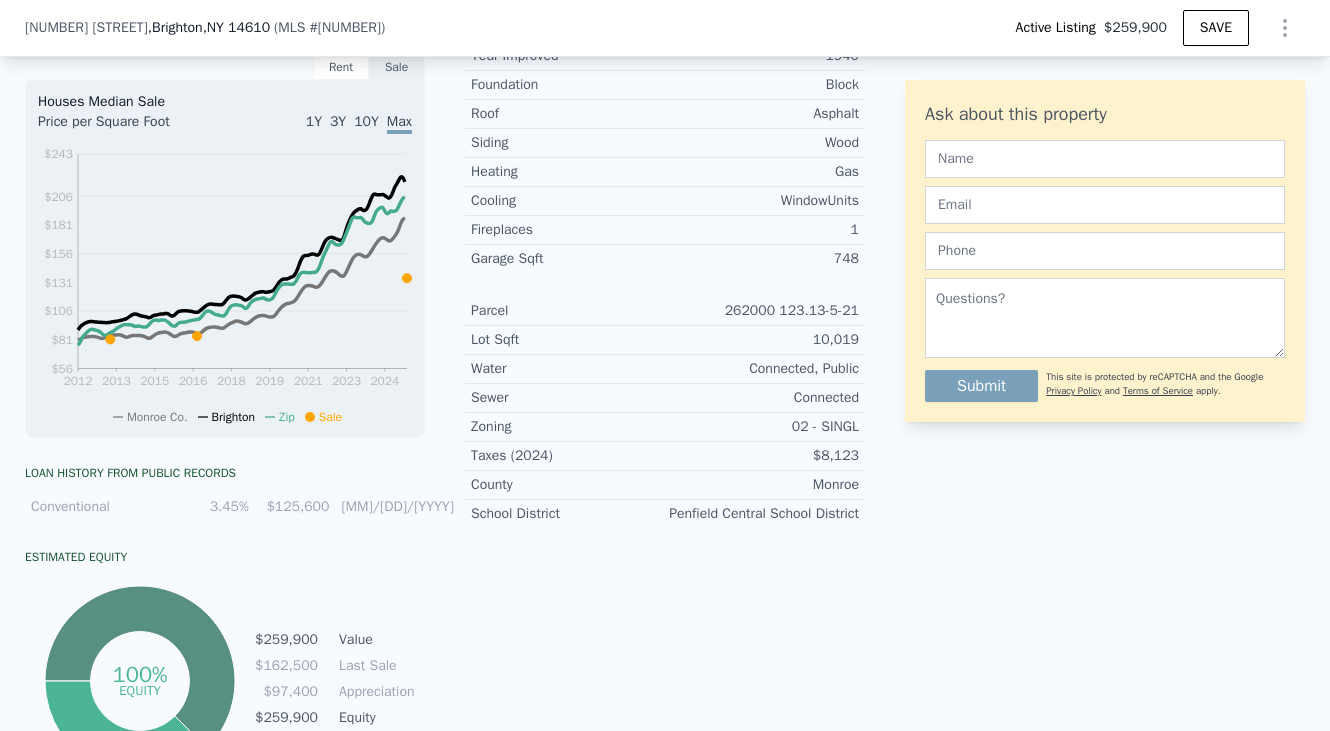 scroll, scrollTop: 789, scrollLeft: 0, axis: vertical 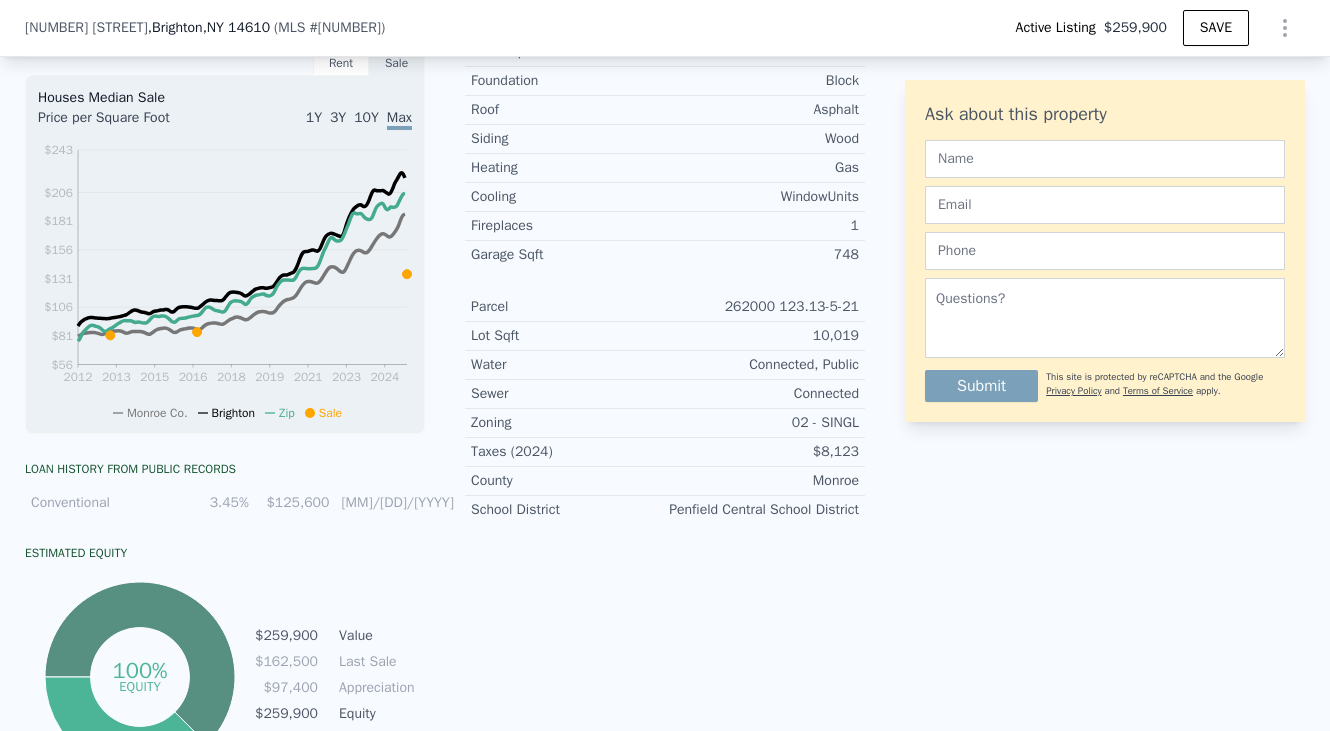 type on "$ 478,000" 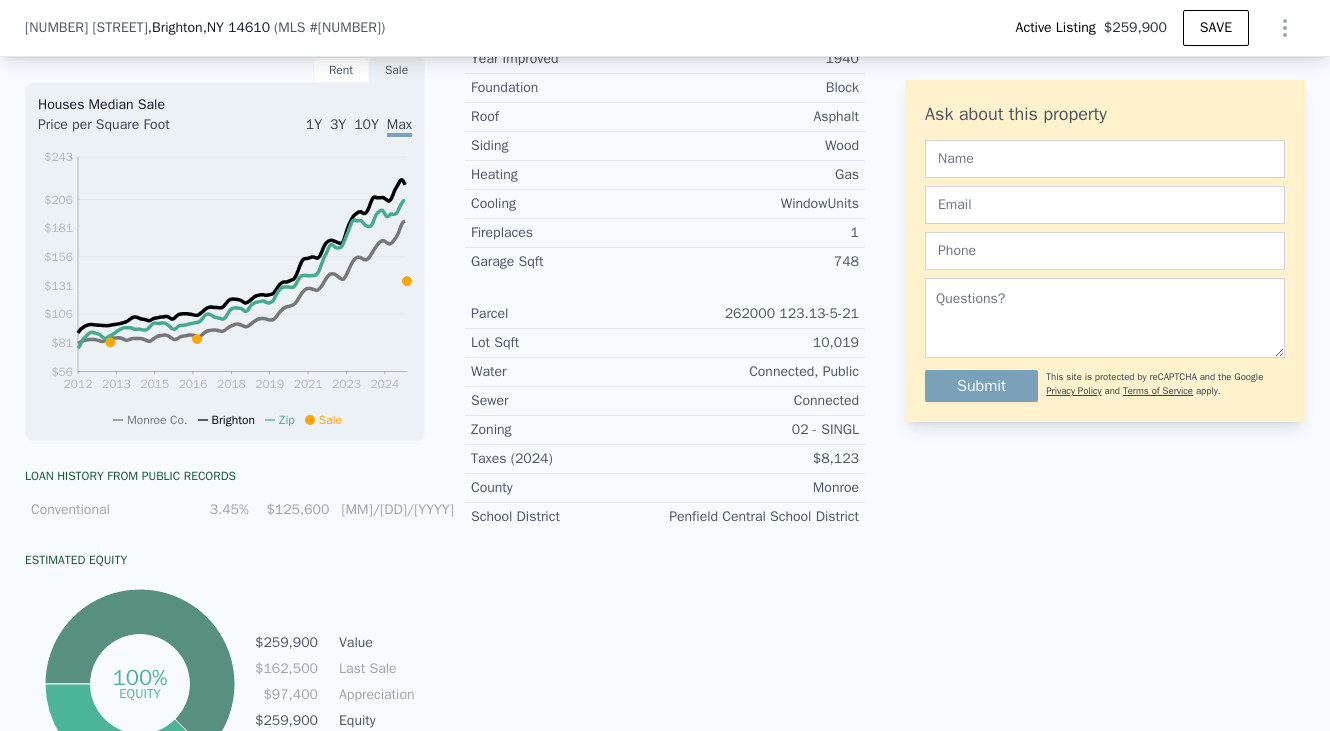 scroll, scrollTop: 0, scrollLeft: 19261, axis: horizontal 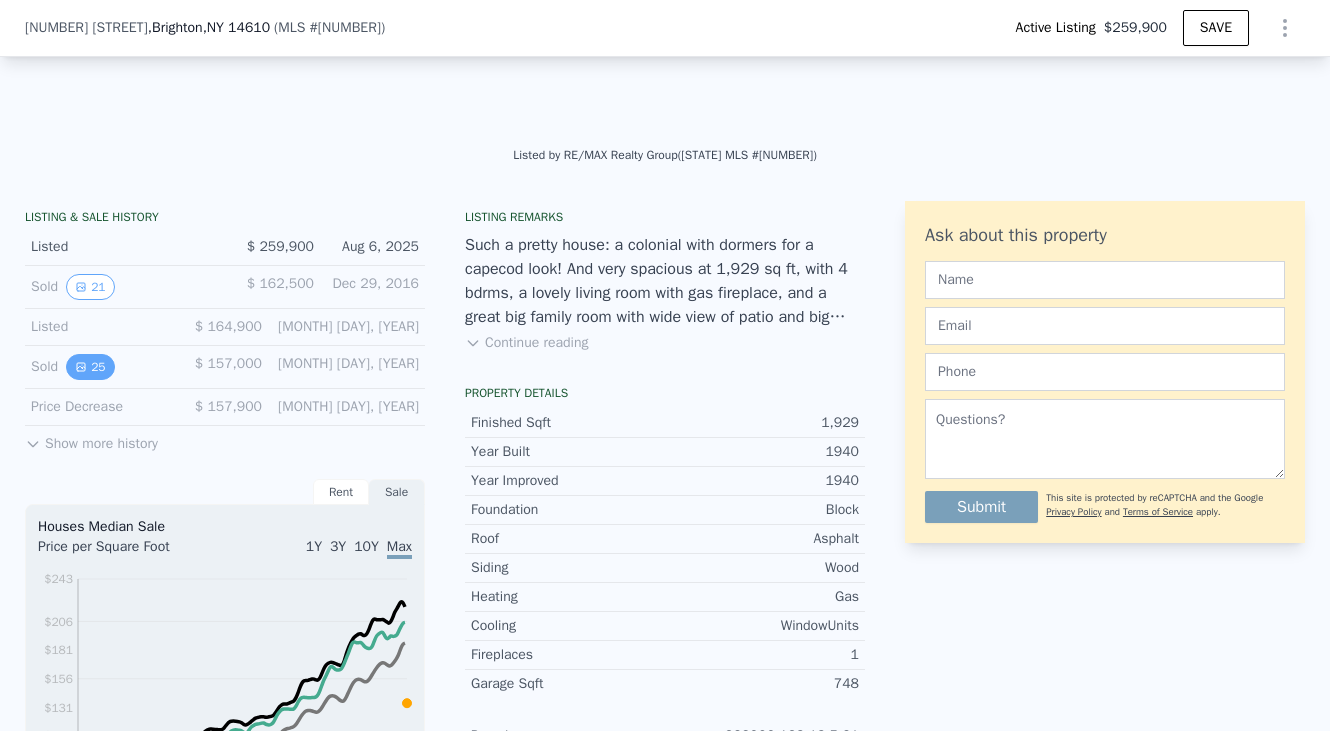 click on "25" at bounding box center (90, 367) 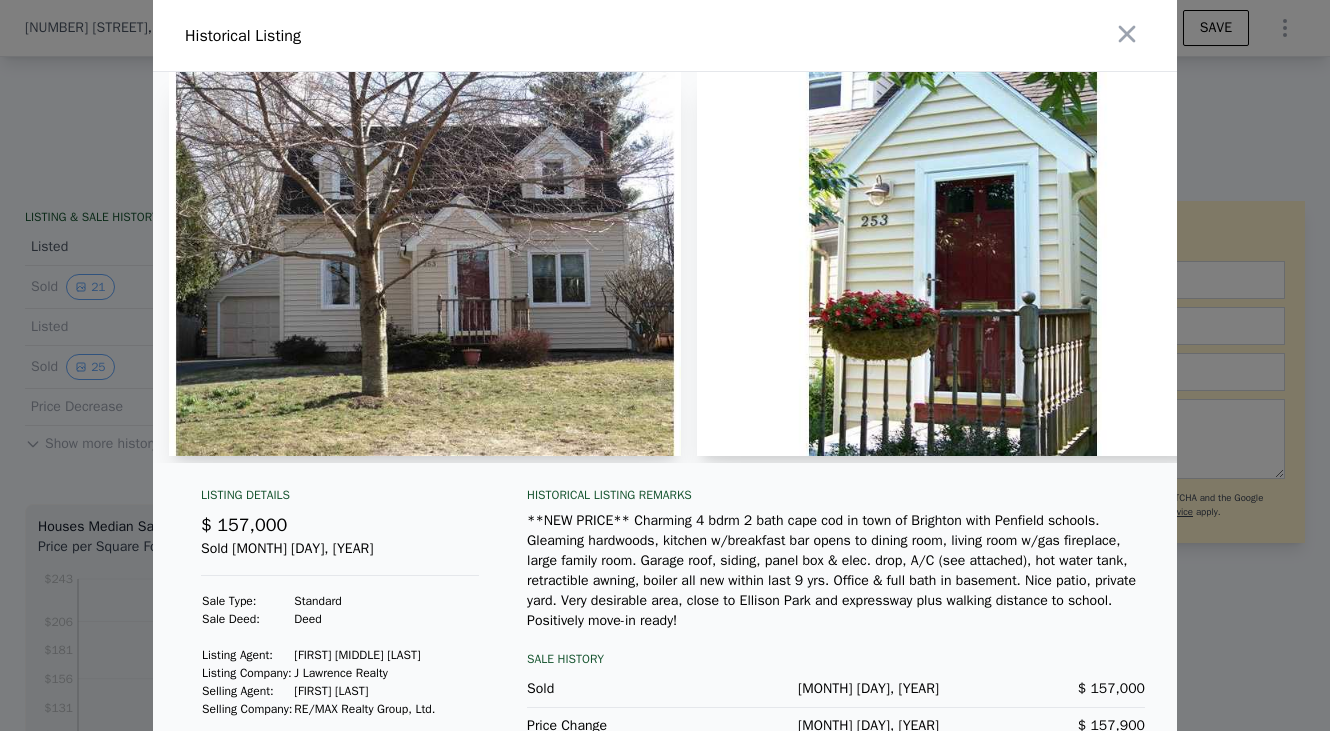 click at bounding box center (953, 264) 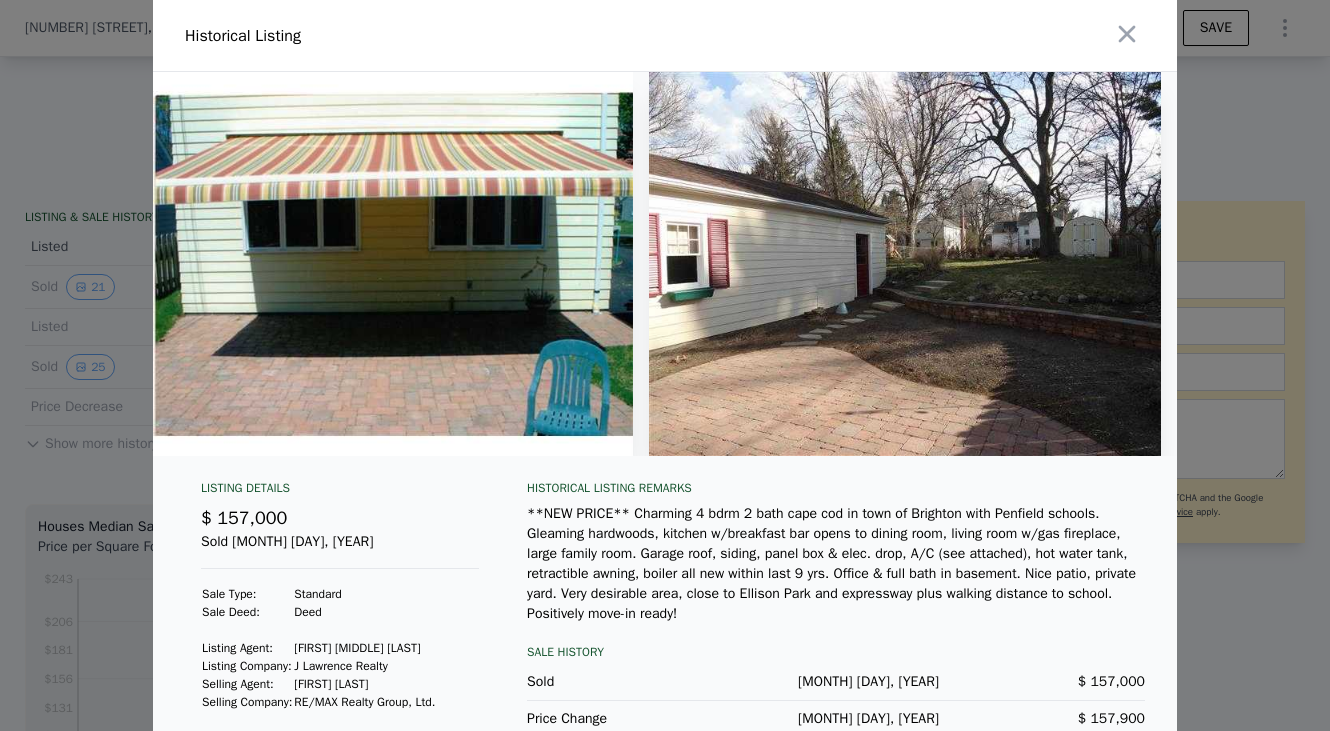scroll, scrollTop: 0, scrollLeft: 12208, axis: horizontal 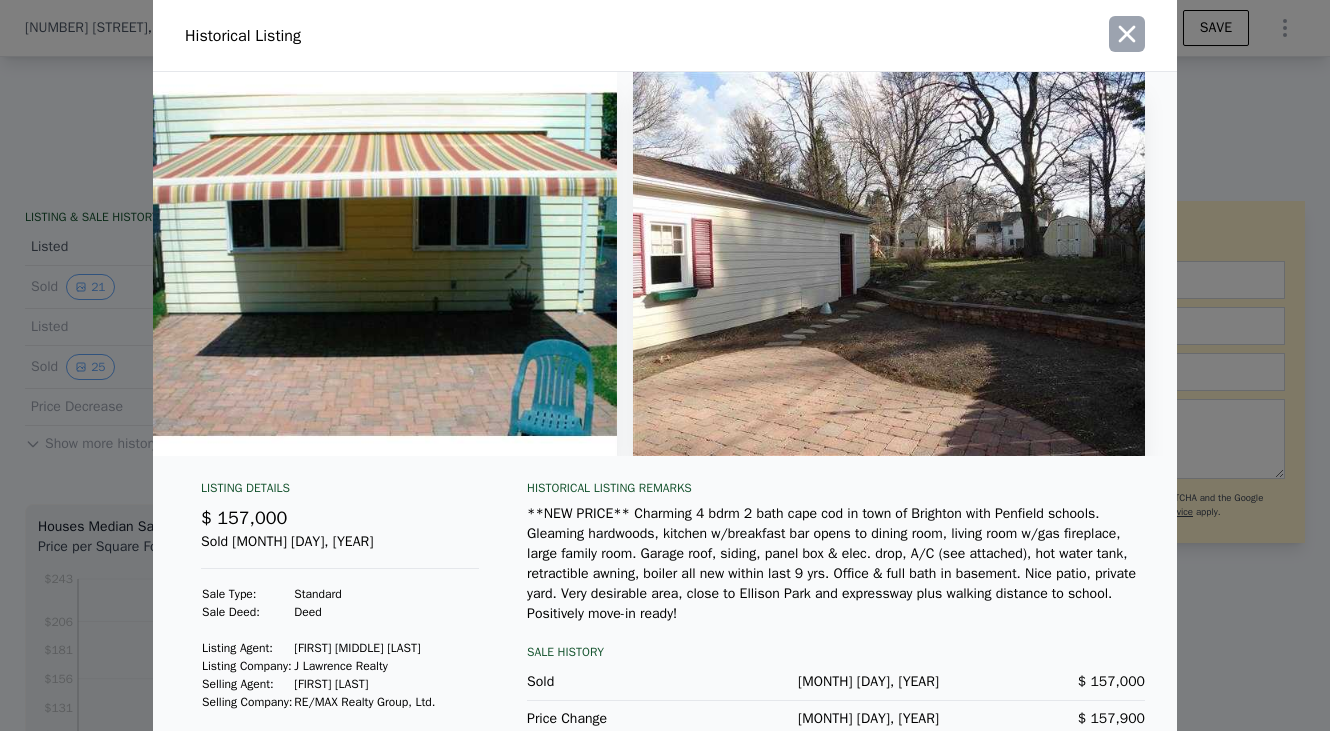 click 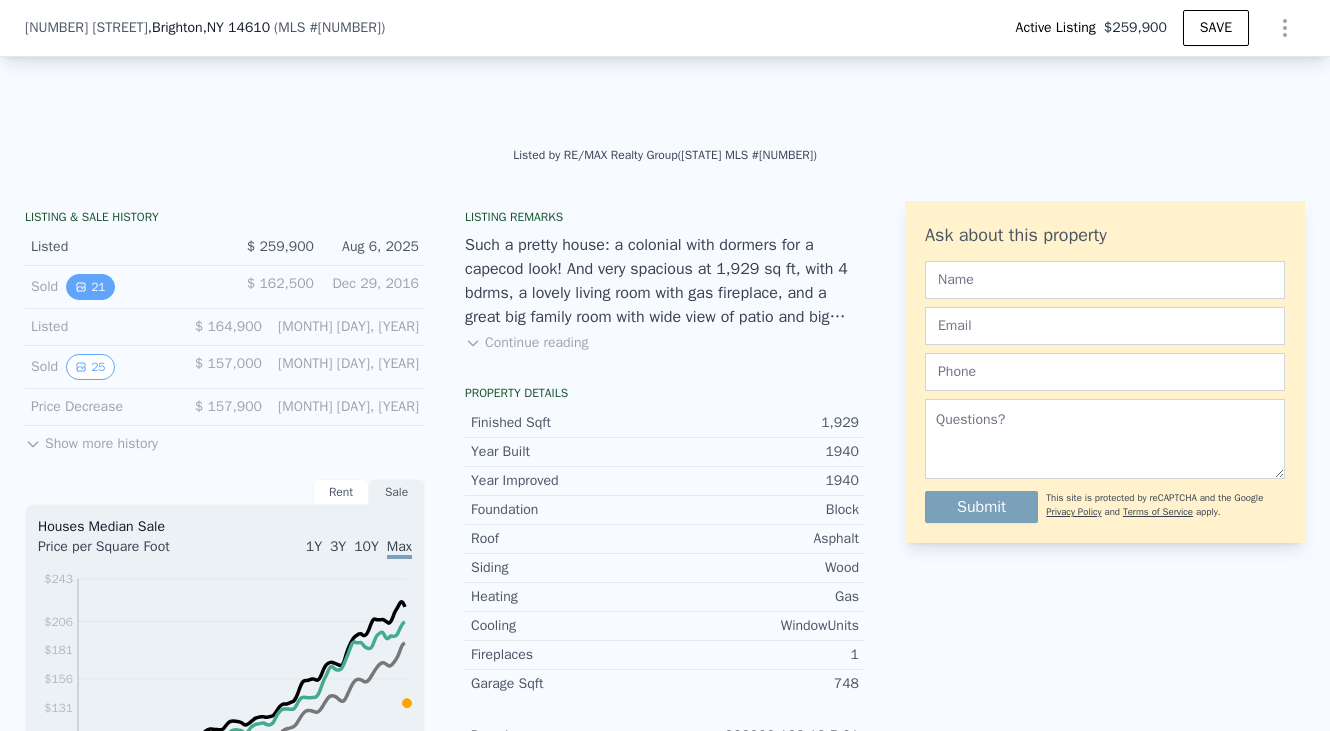 click on "21" at bounding box center [90, 287] 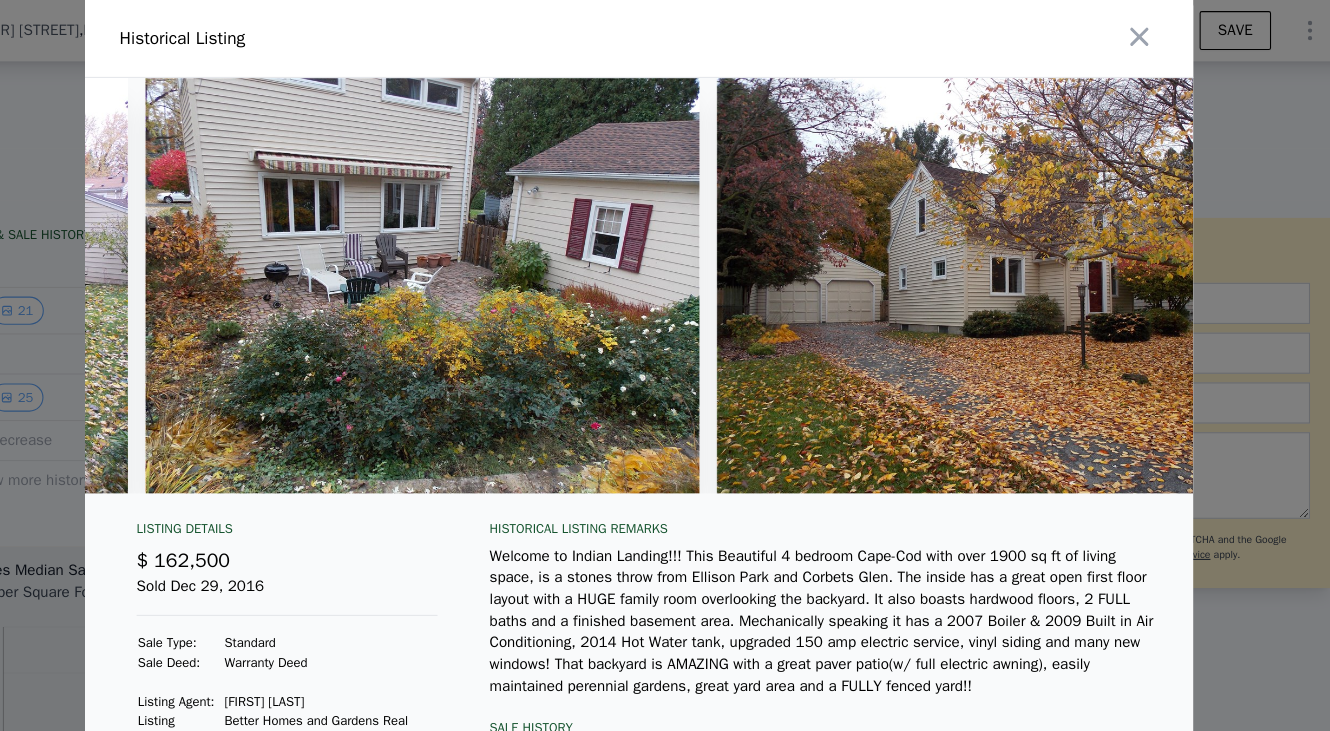 scroll, scrollTop: 0, scrollLeft: 10096, axis: horizontal 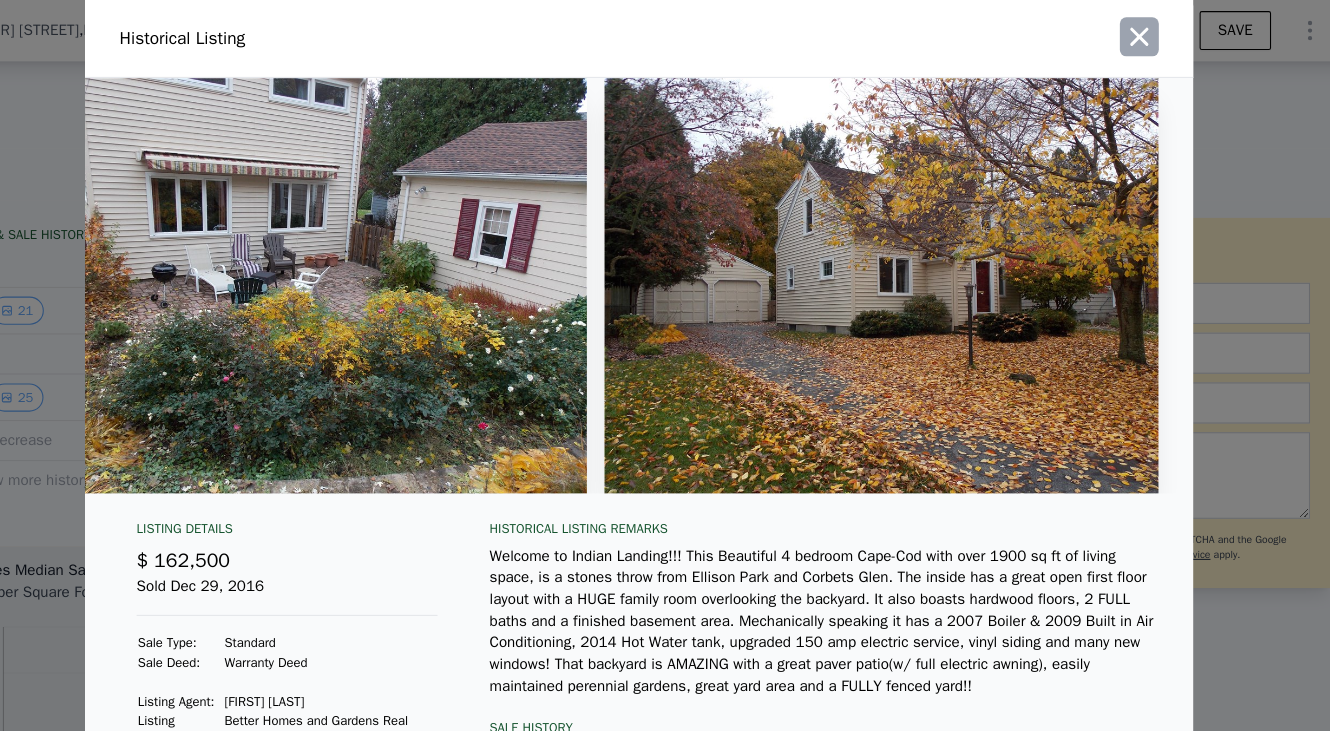 click 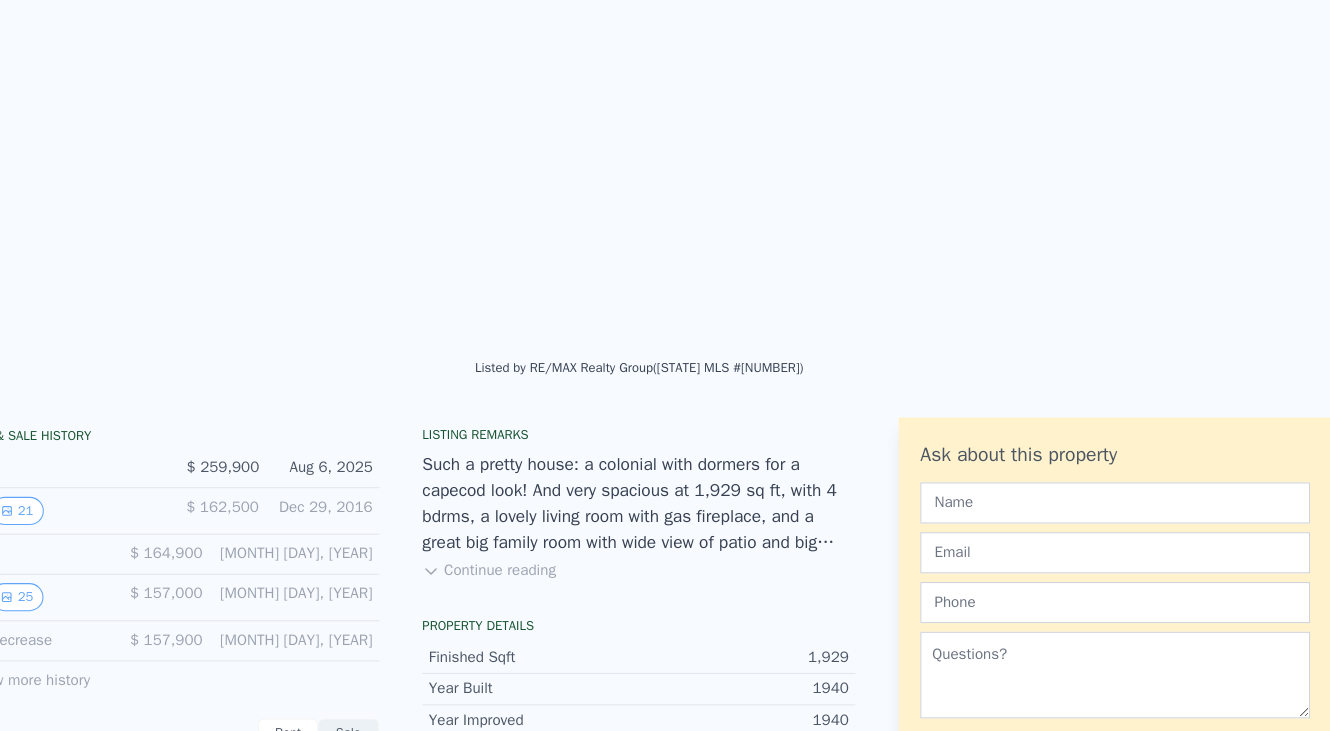 scroll, scrollTop: 0, scrollLeft: 0, axis: both 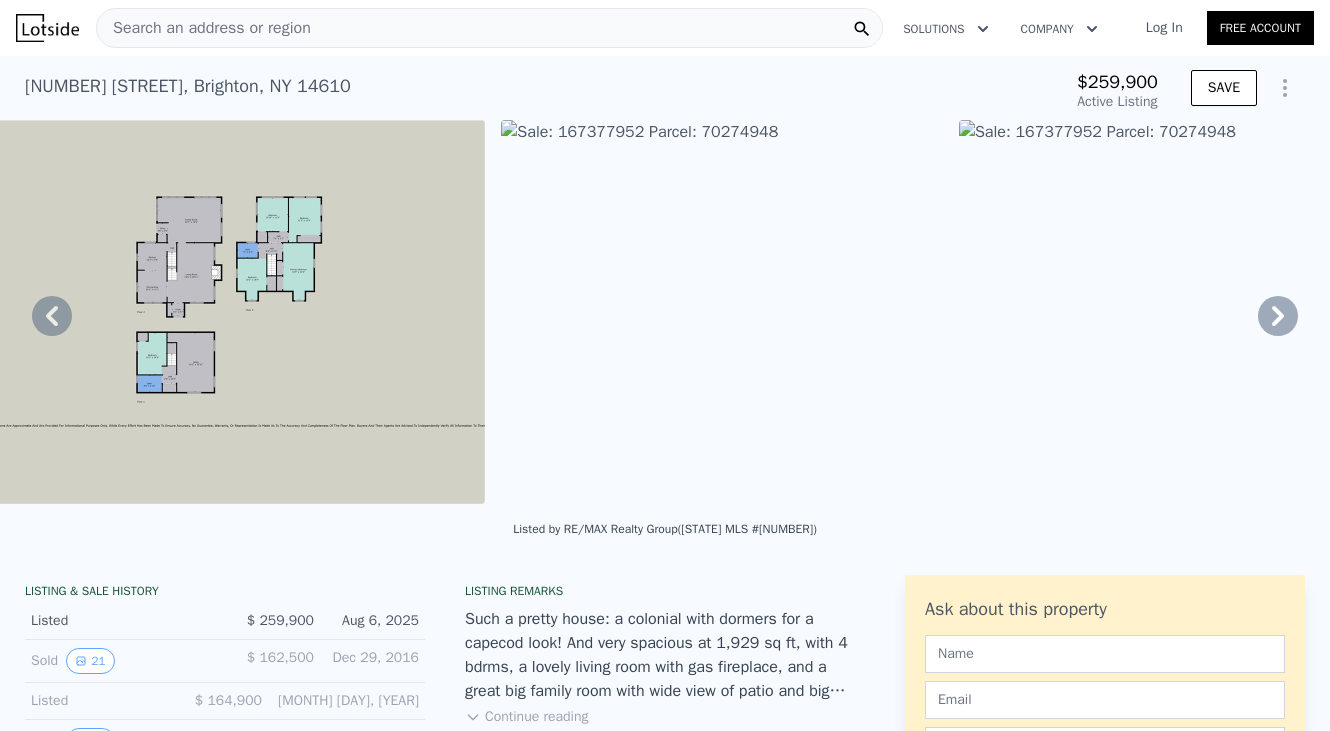click at bounding box center [229, 312] 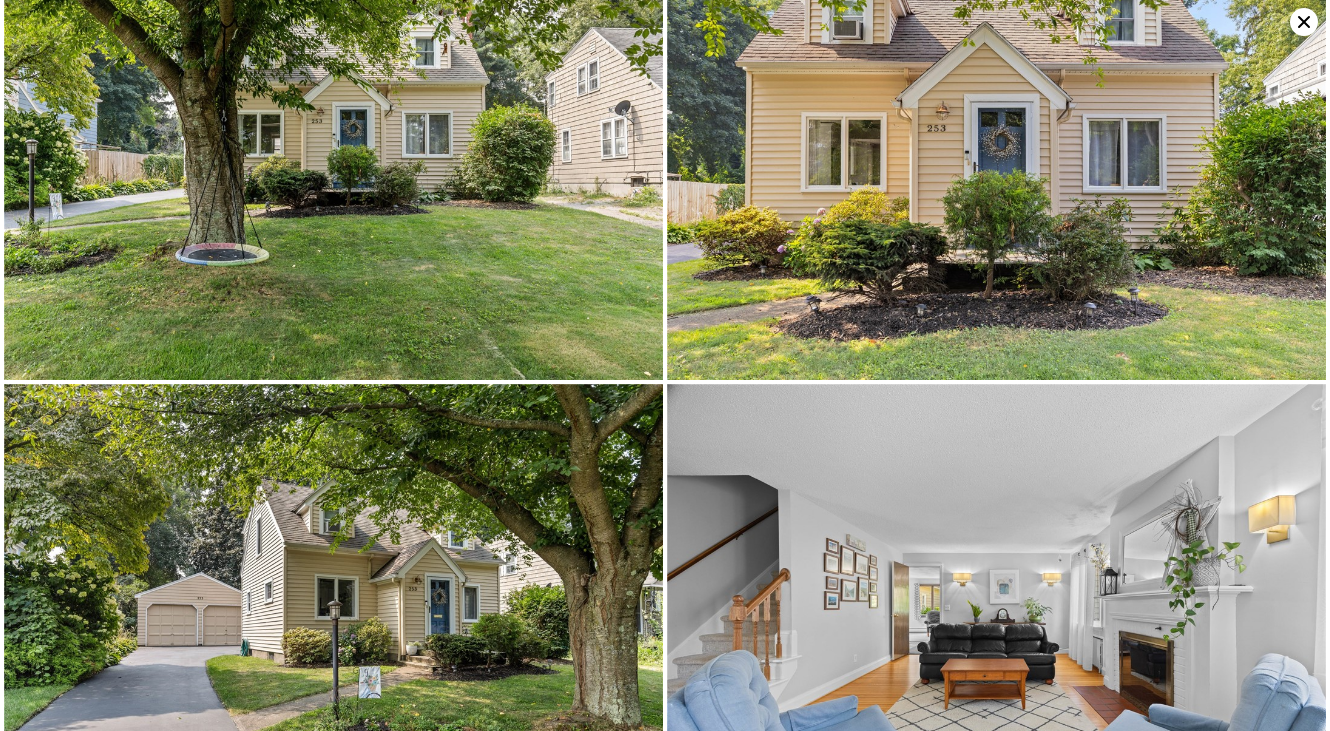 scroll, scrollTop: 0, scrollLeft: 0, axis: both 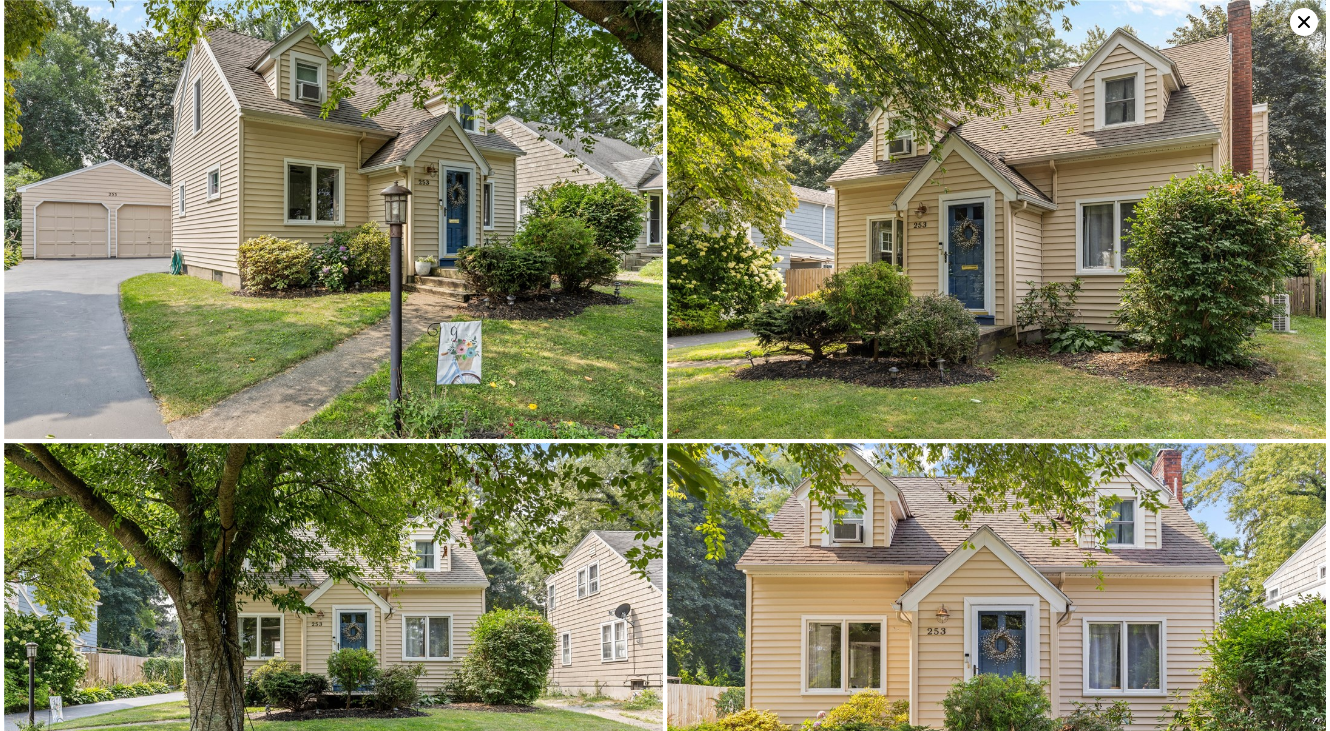 click 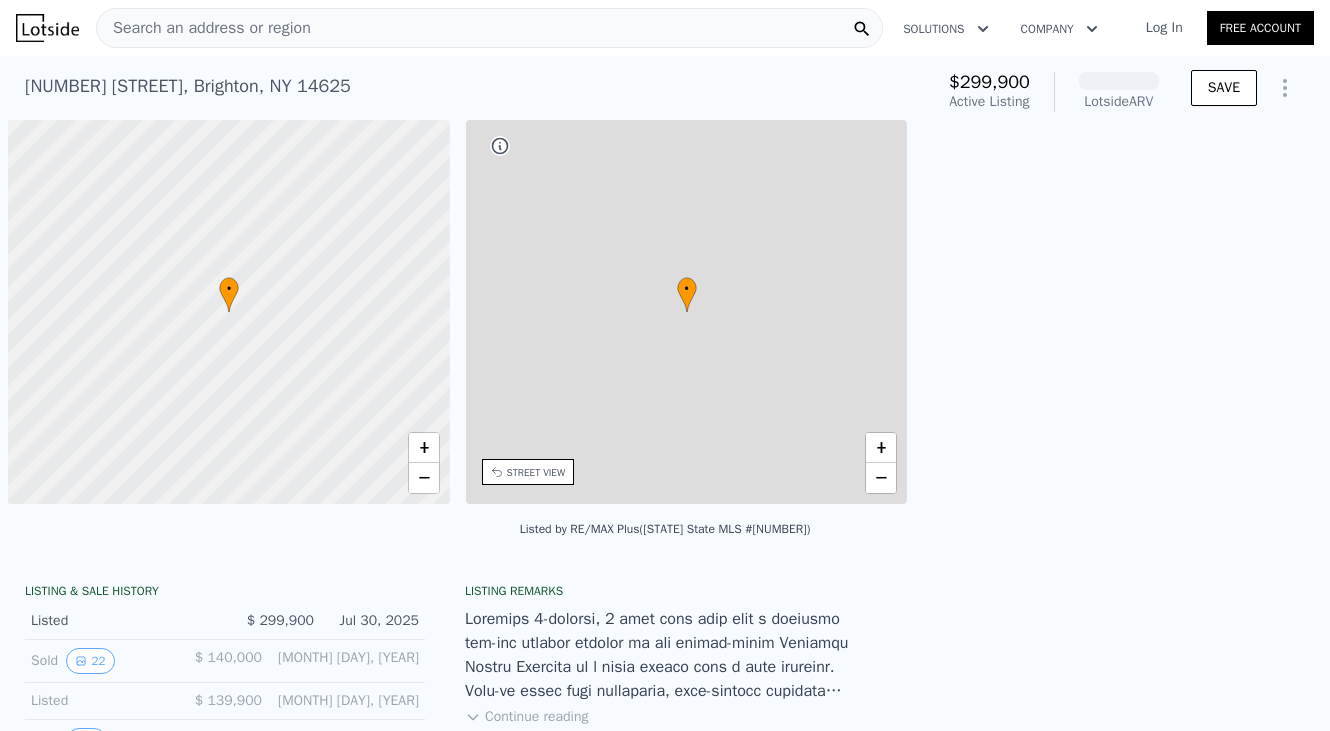scroll, scrollTop: 0, scrollLeft: 0, axis: both 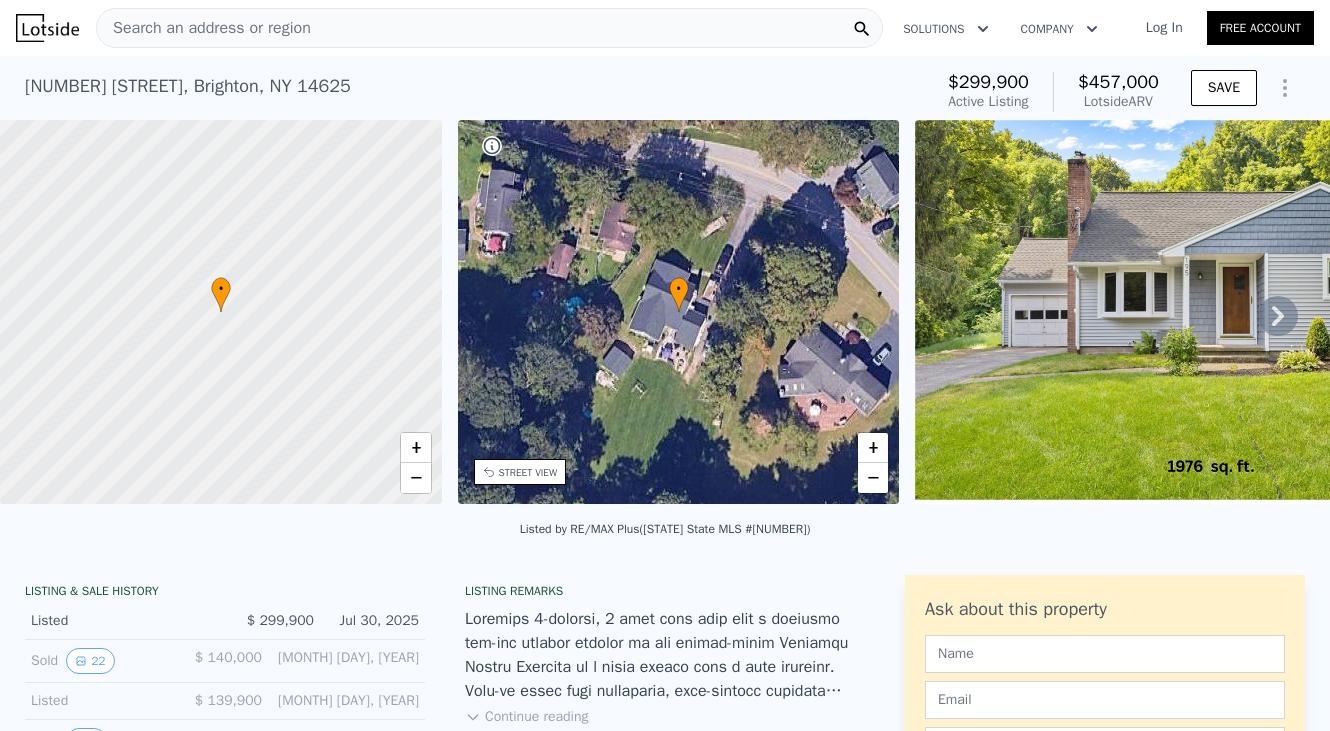 click on "Search an address or region" at bounding box center (489, 28) 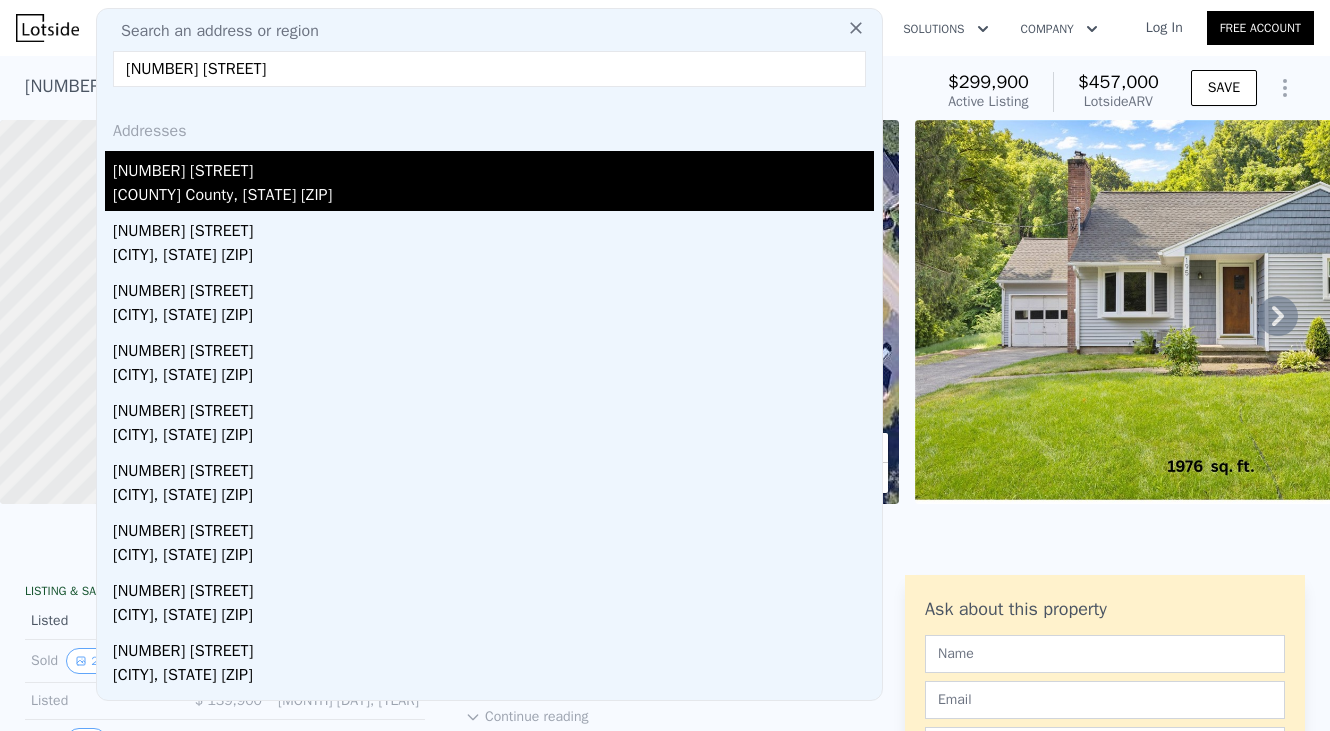type on "[NUMBER] [STREET]" 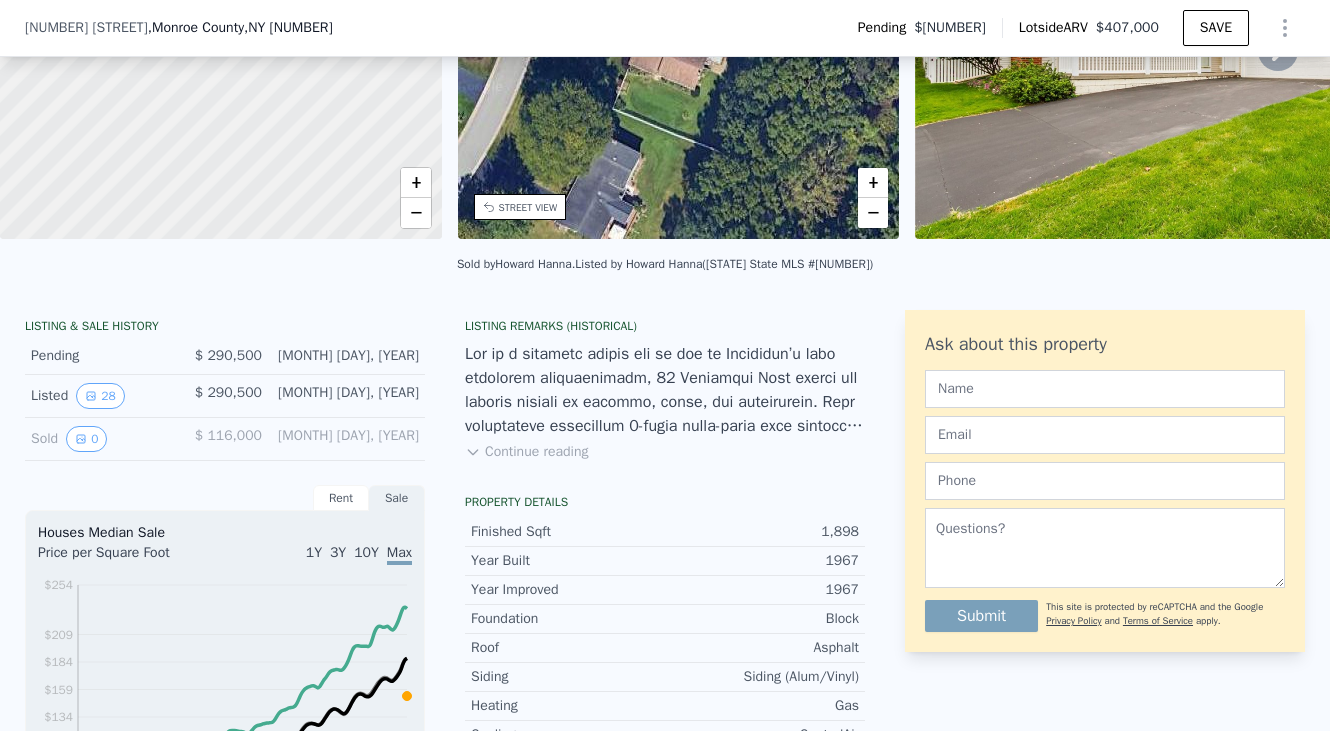 scroll, scrollTop: 259, scrollLeft: 0, axis: vertical 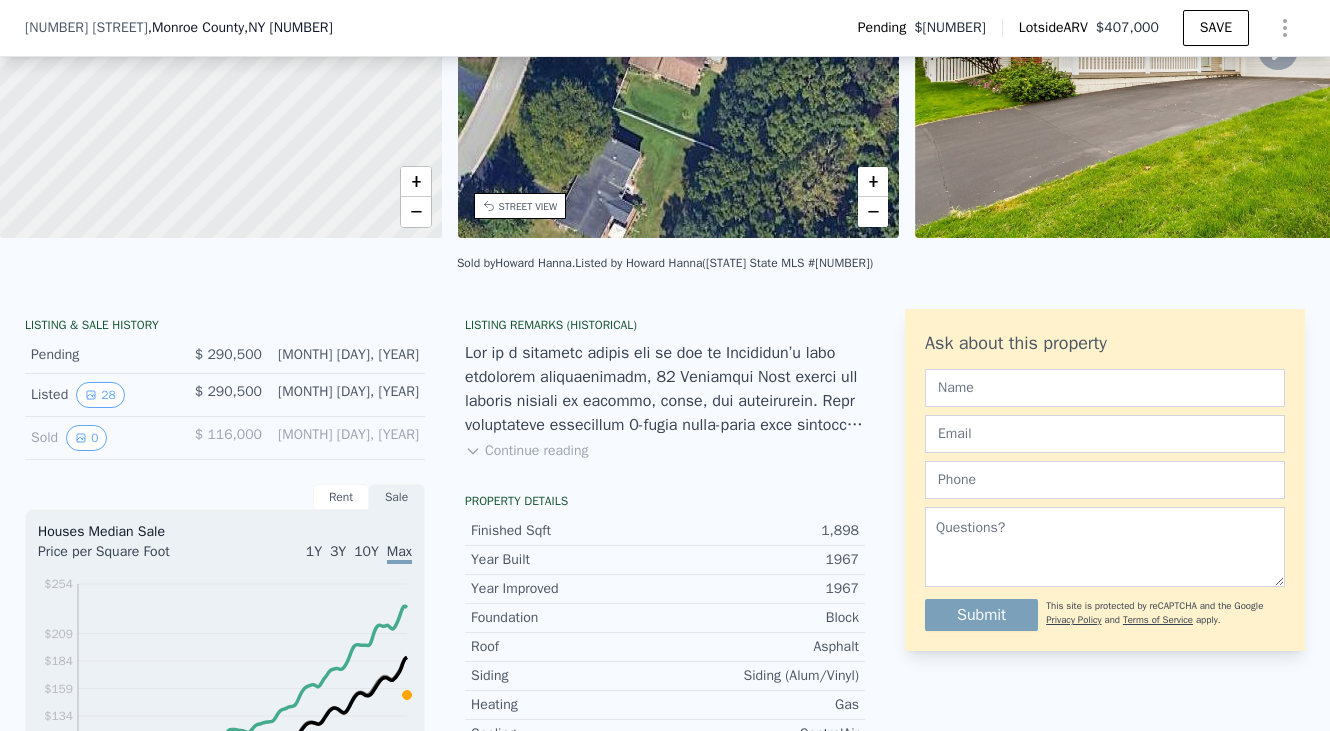 click on "Continue reading" at bounding box center (526, 451) 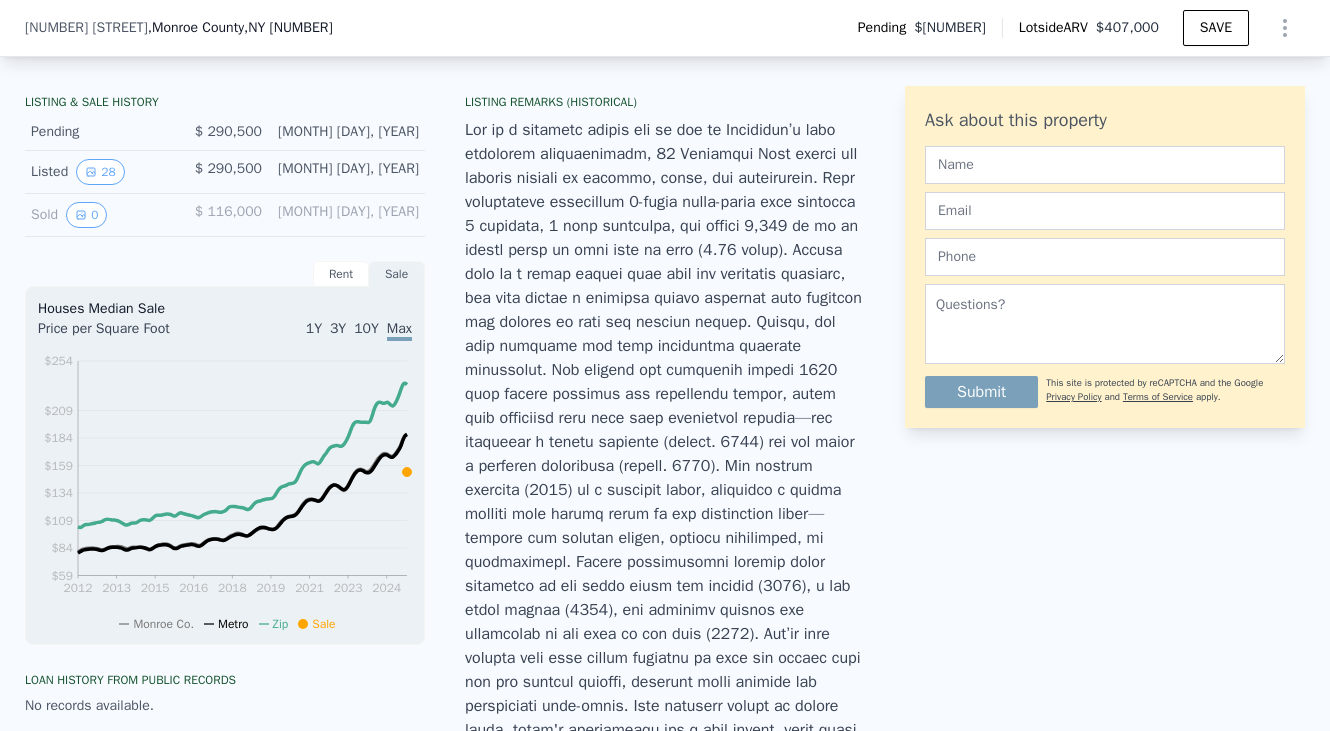scroll, scrollTop: 0, scrollLeft: 0, axis: both 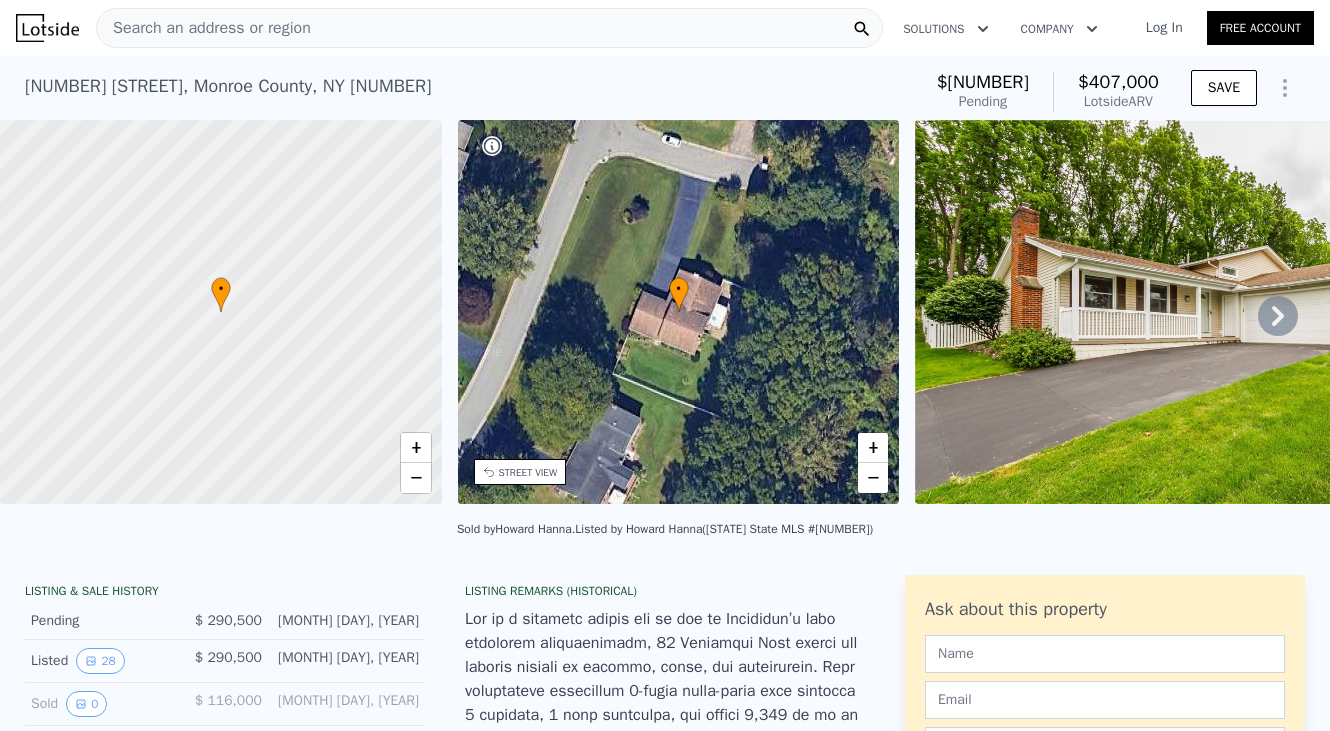click 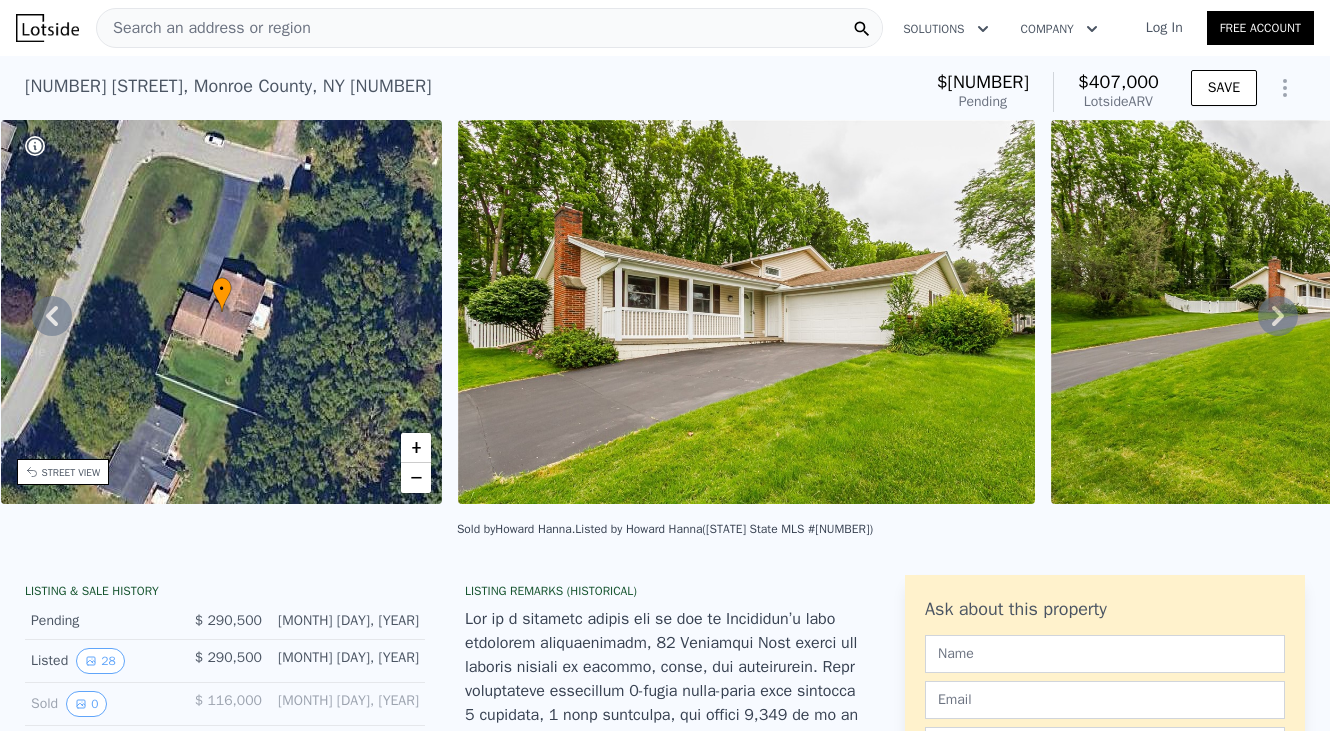 click 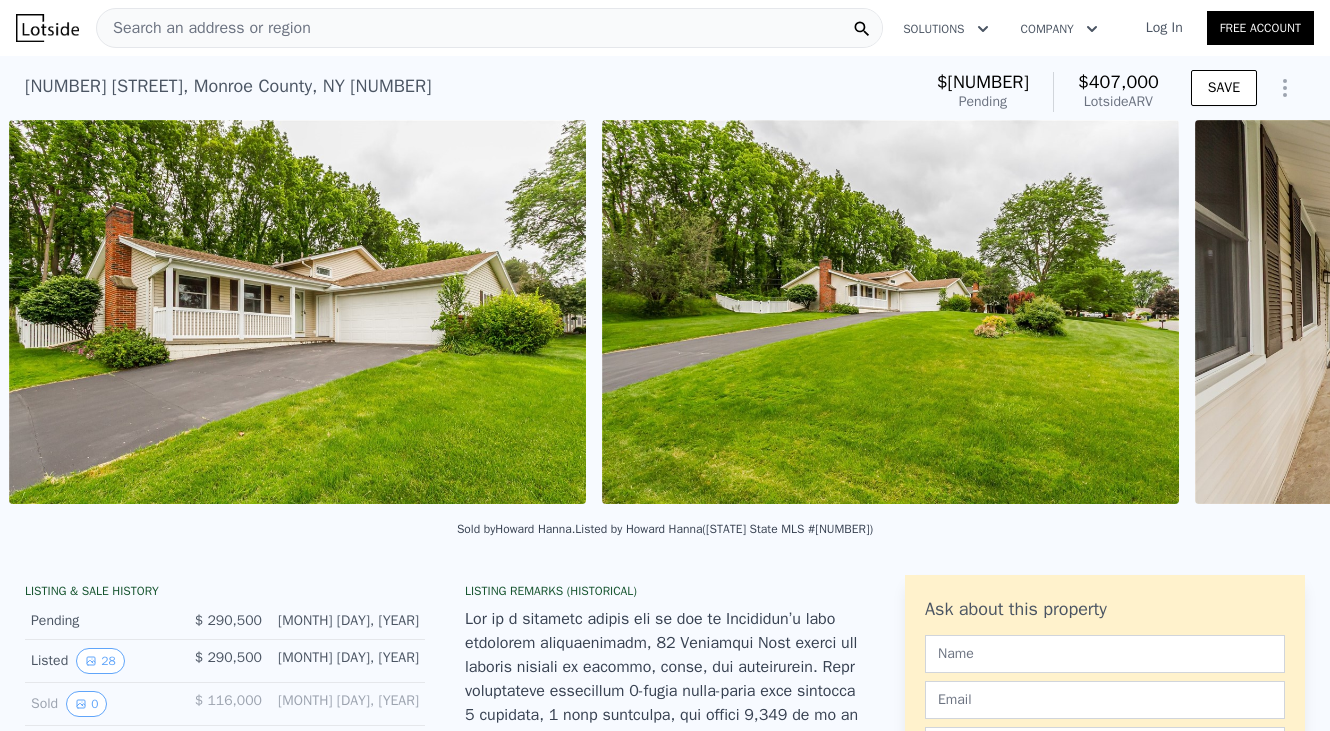 scroll, scrollTop: 0, scrollLeft: 915, axis: horizontal 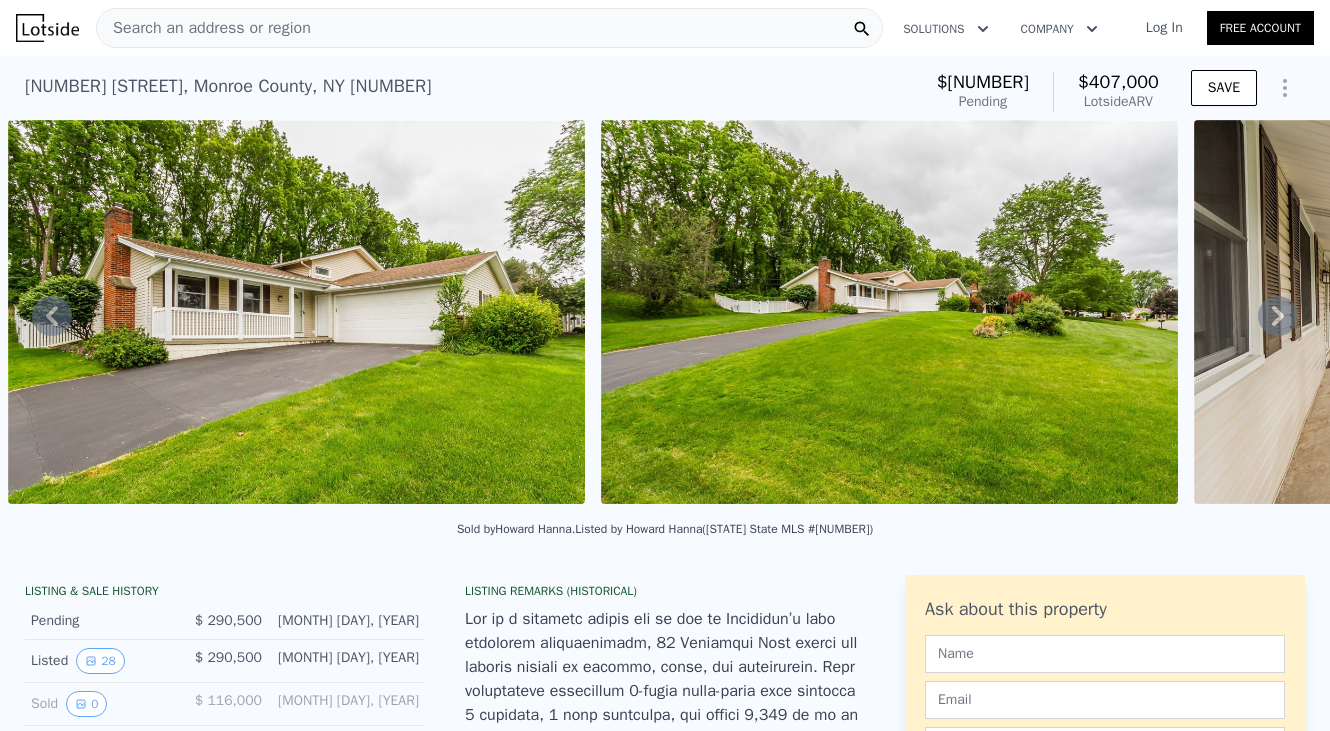 click 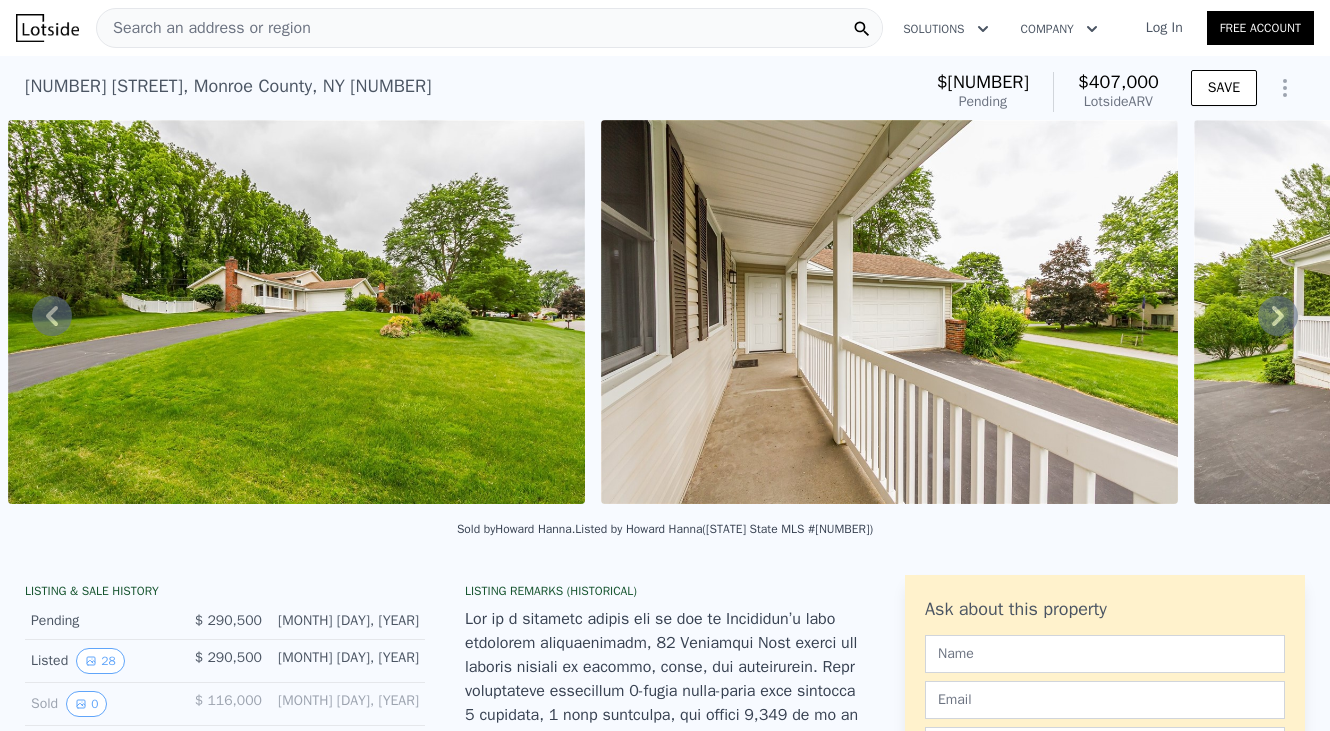 click 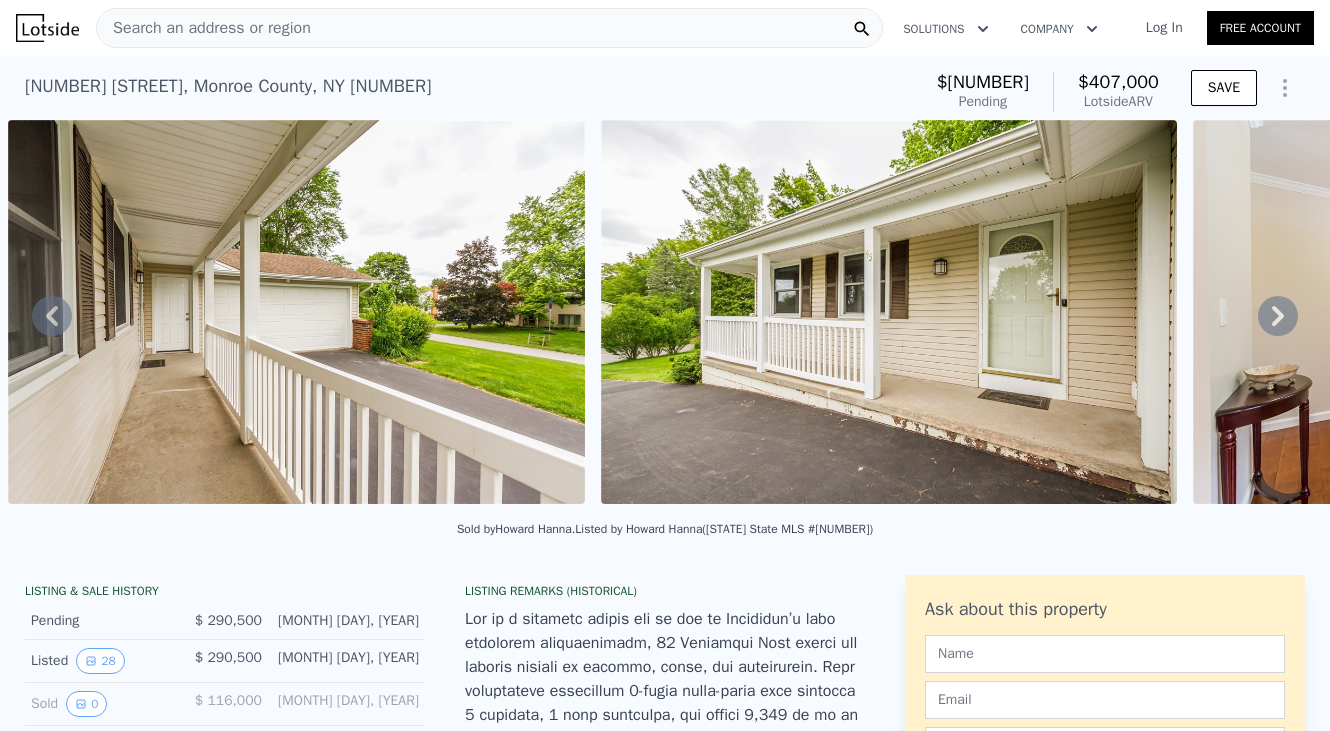 click 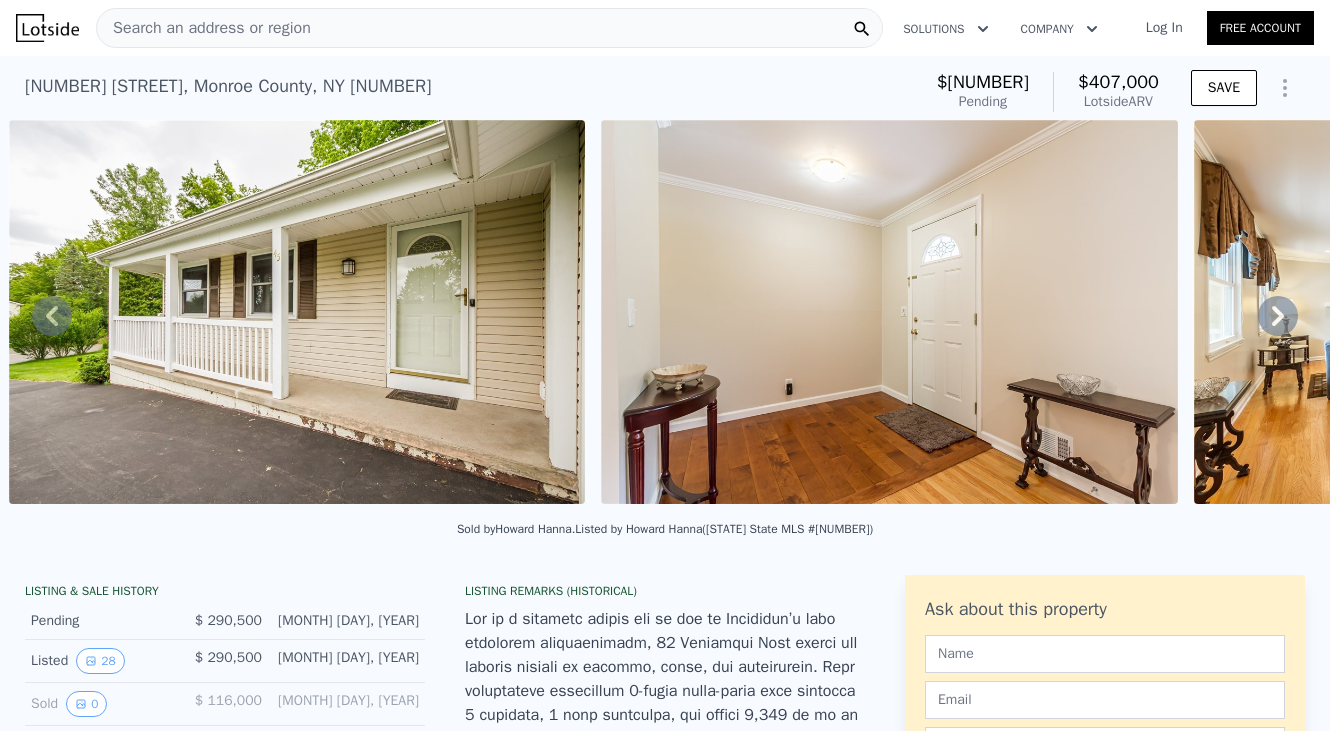 click 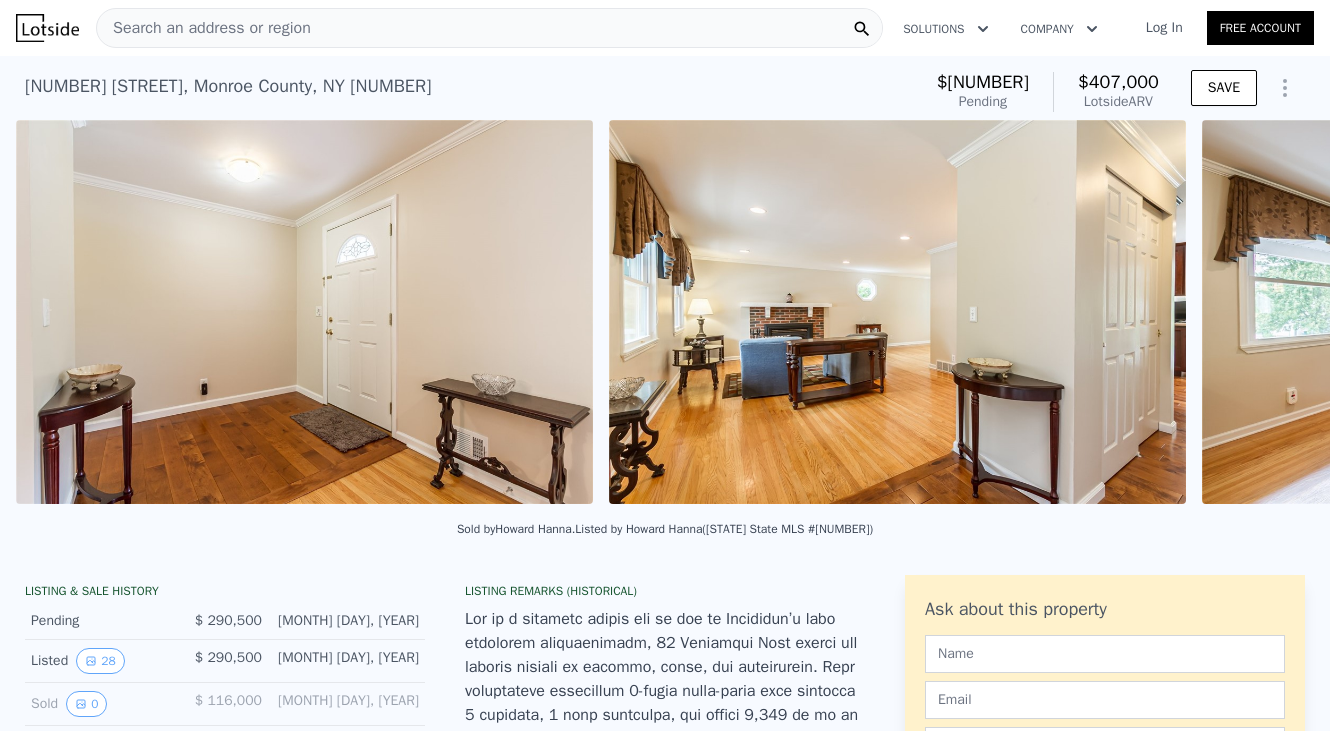 scroll, scrollTop: 0, scrollLeft: 3286, axis: horizontal 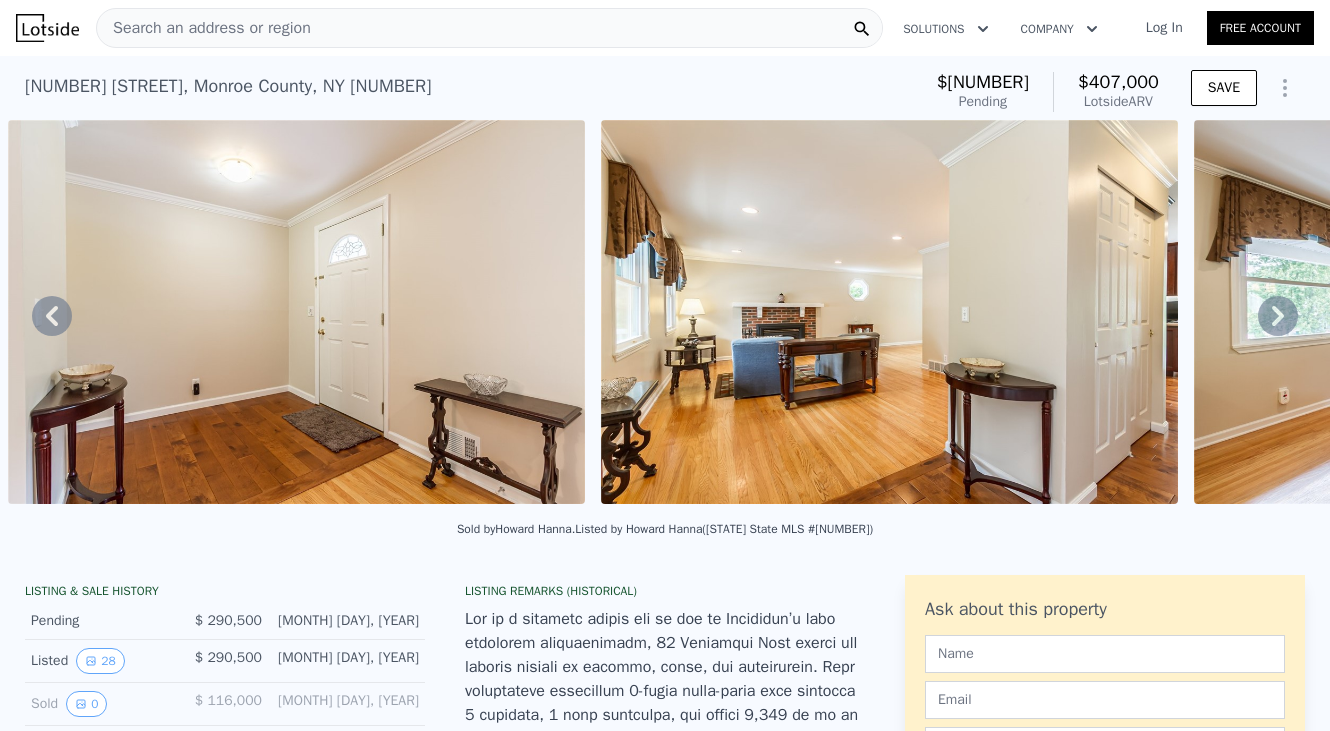 click 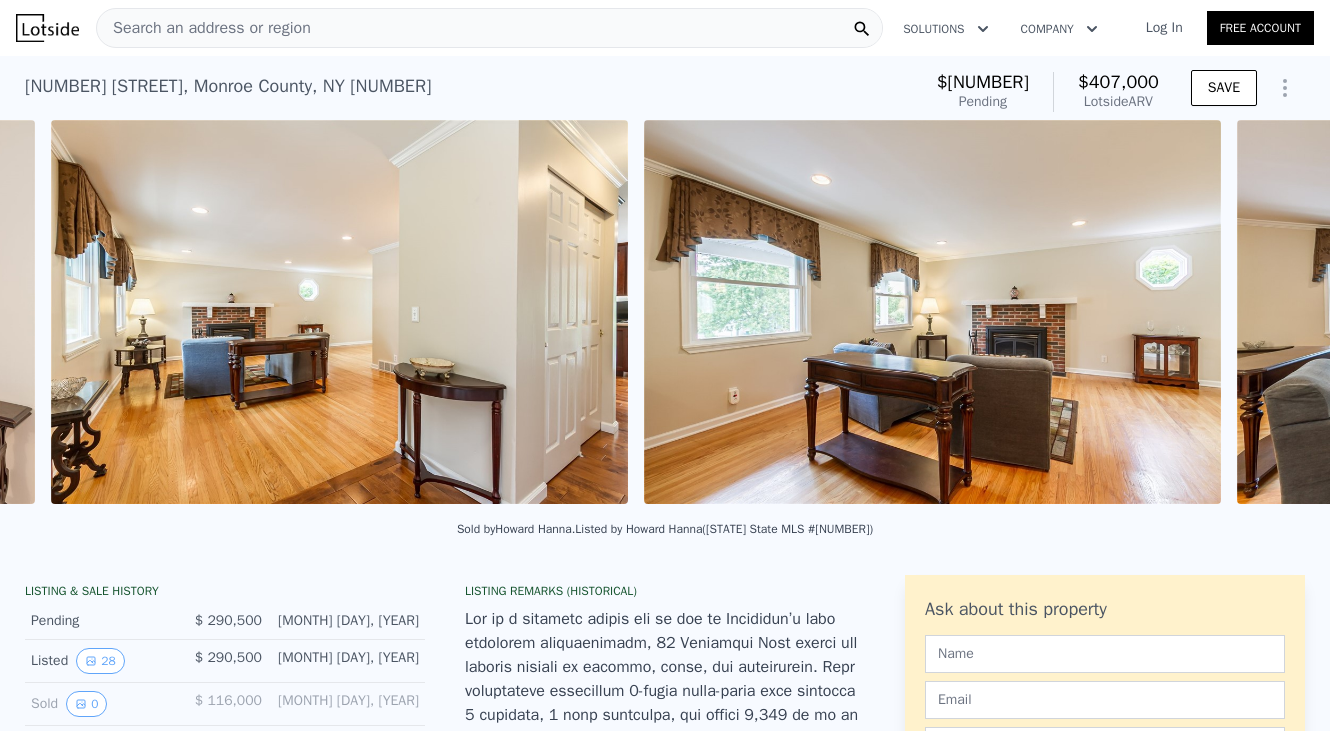 scroll, scrollTop: 0, scrollLeft: 3879, axis: horizontal 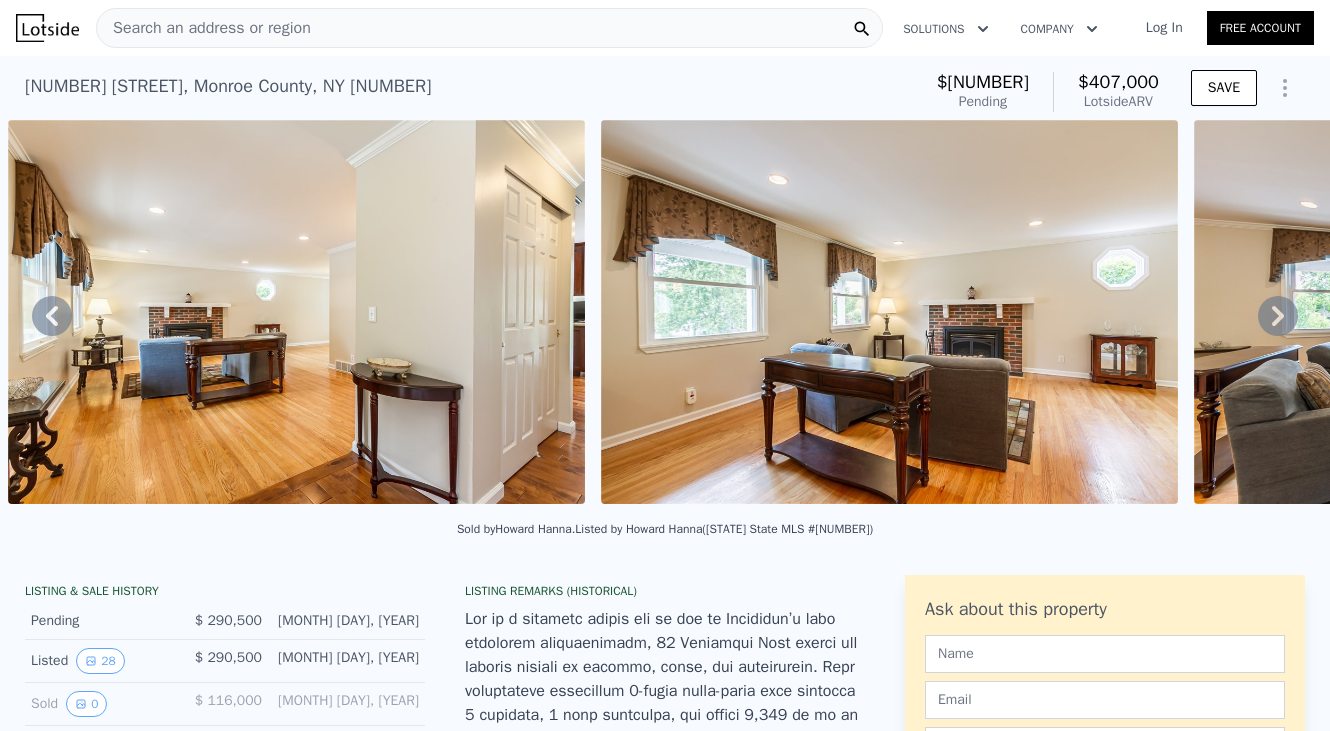 click 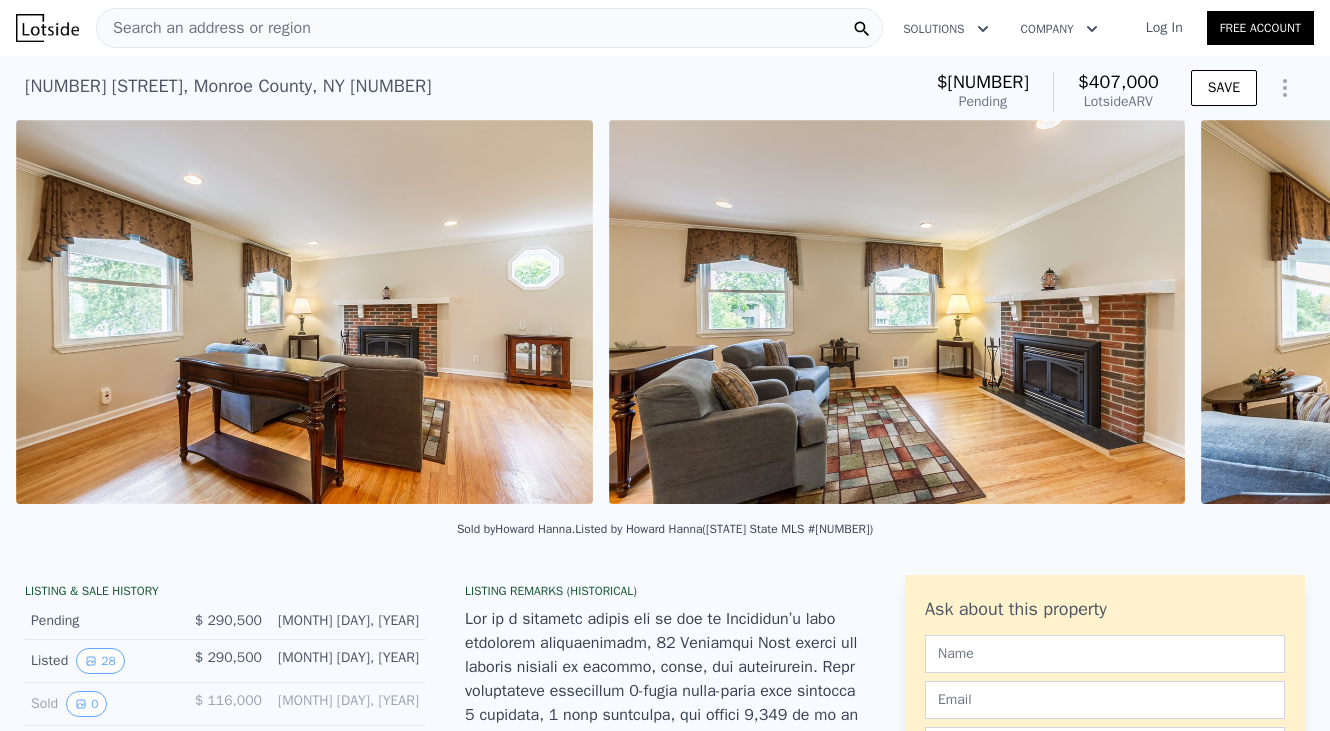 scroll, scrollTop: 0, scrollLeft: 4472, axis: horizontal 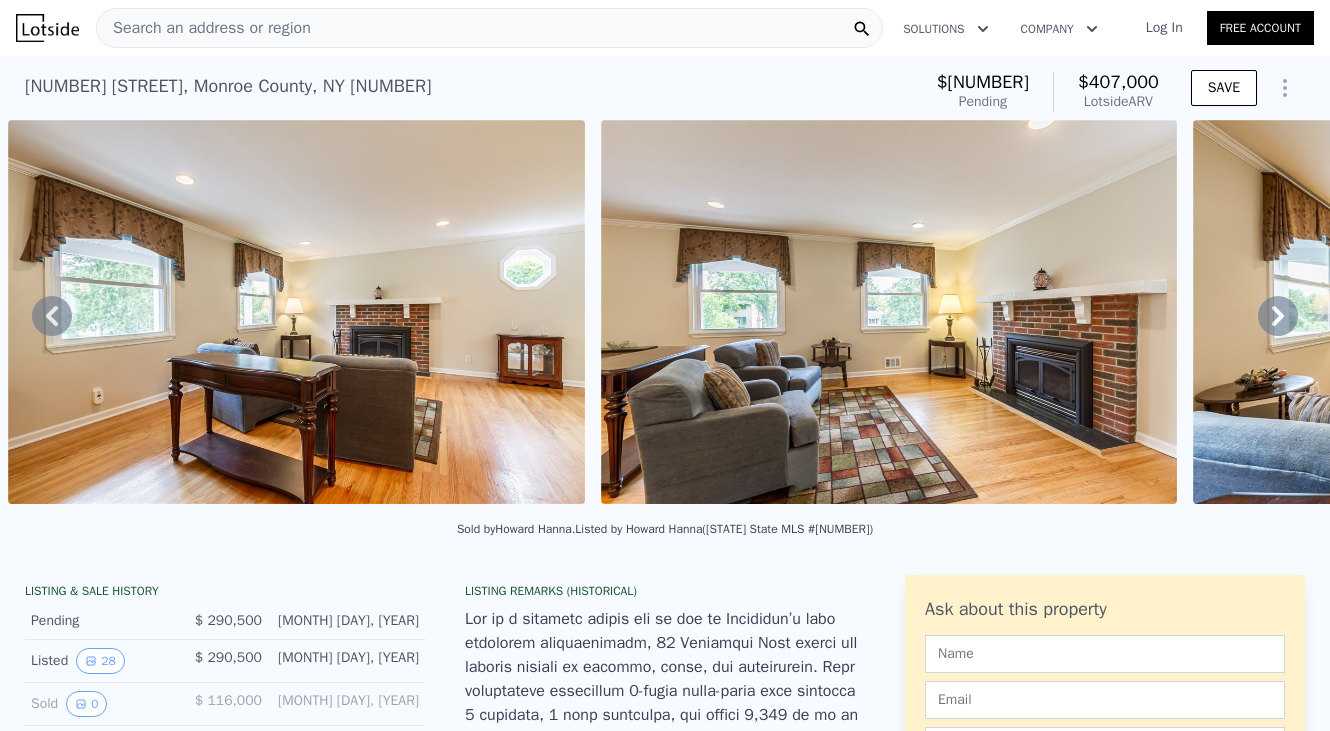 click 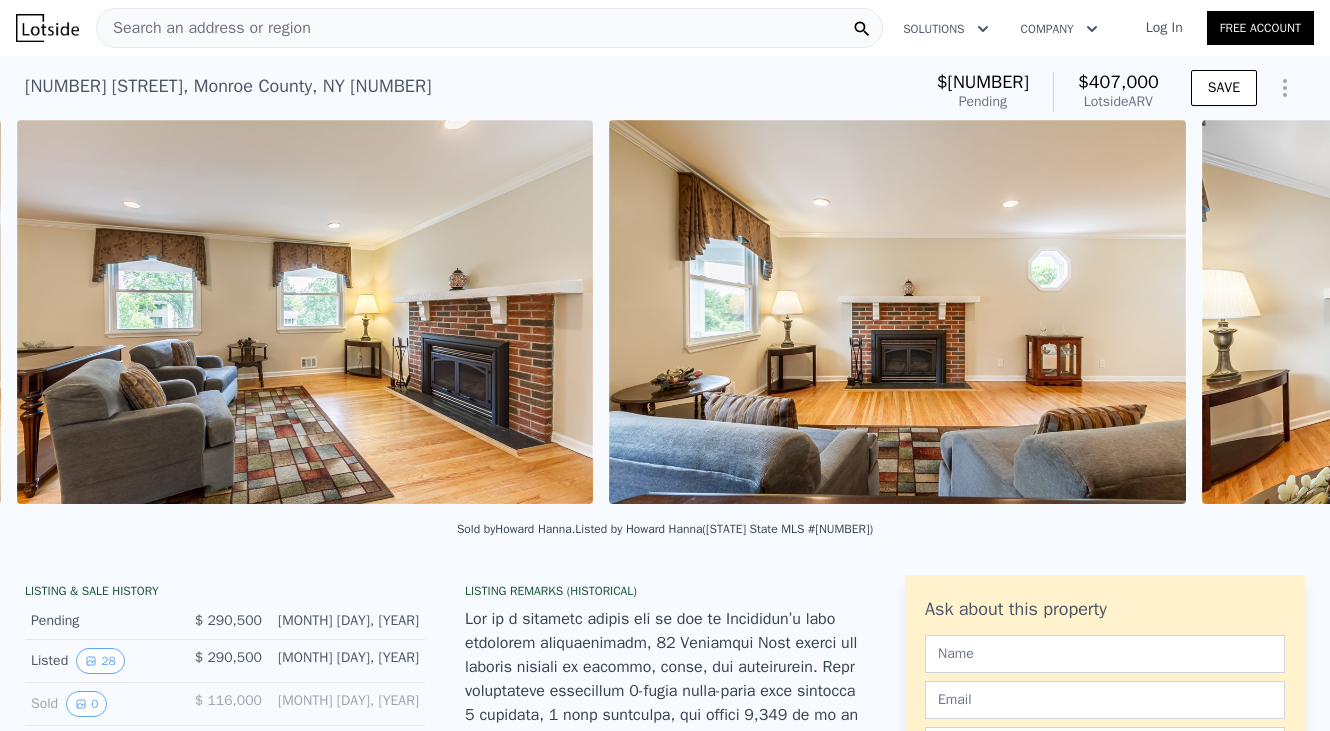 scroll, scrollTop: 0, scrollLeft: 5064, axis: horizontal 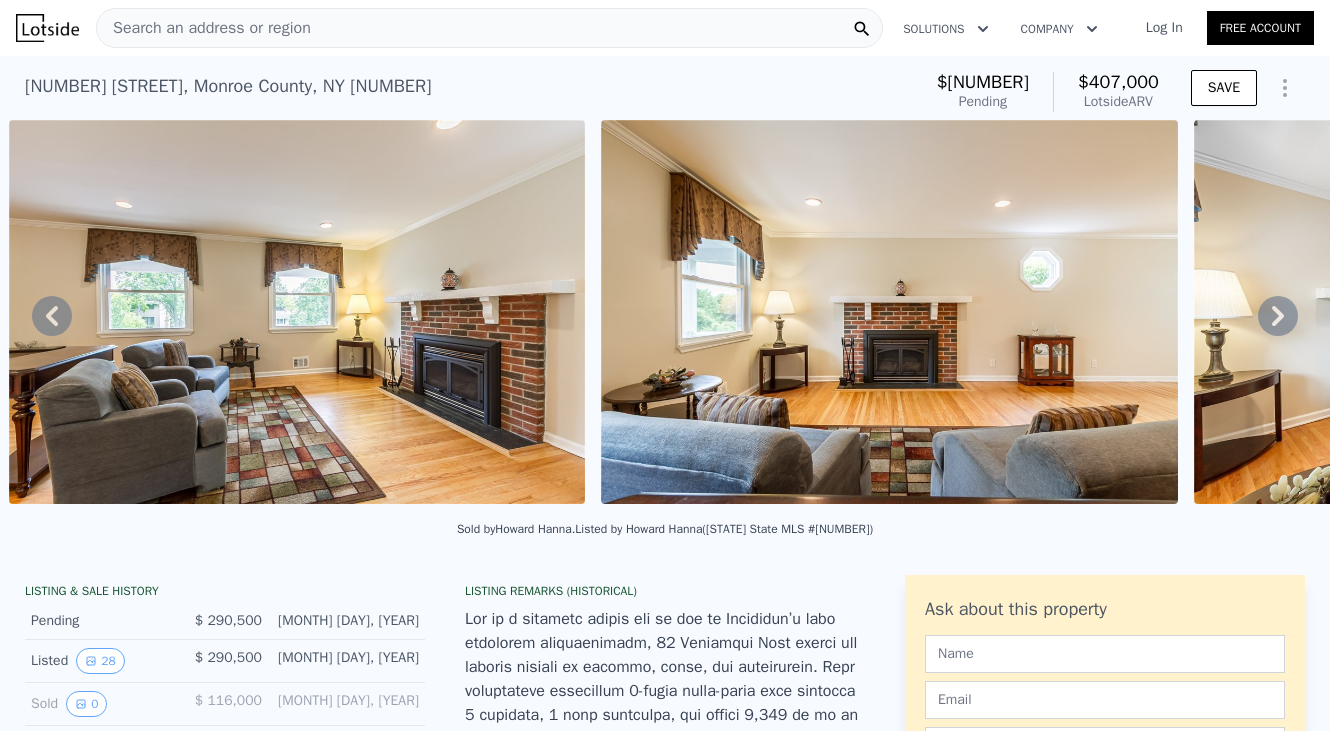 click 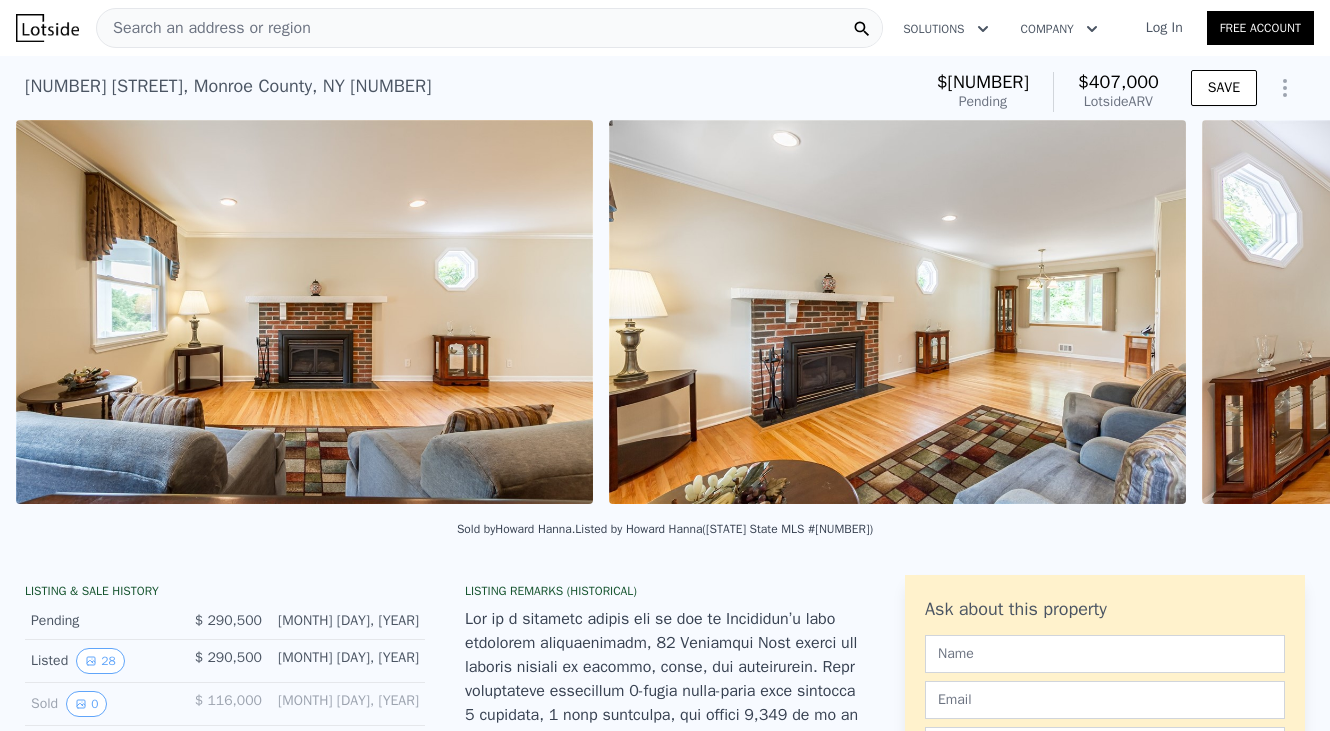 scroll, scrollTop: 0, scrollLeft: 5657, axis: horizontal 